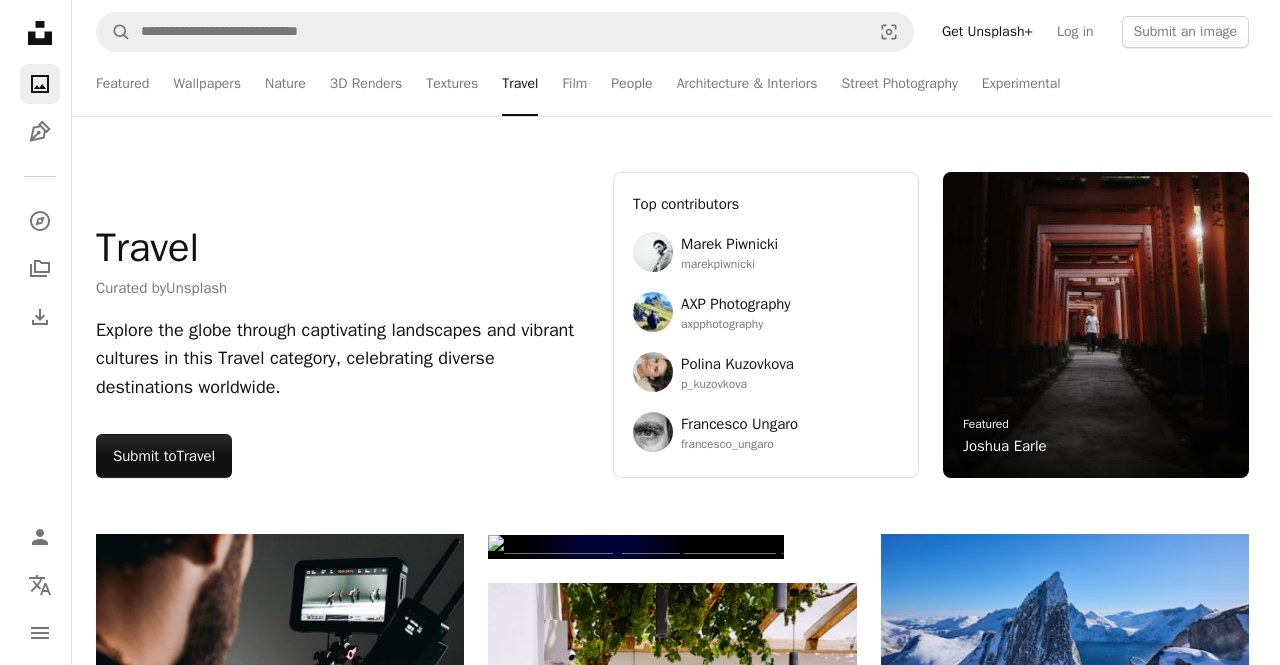 scroll, scrollTop: 9675, scrollLeft: 0, axis: vertical 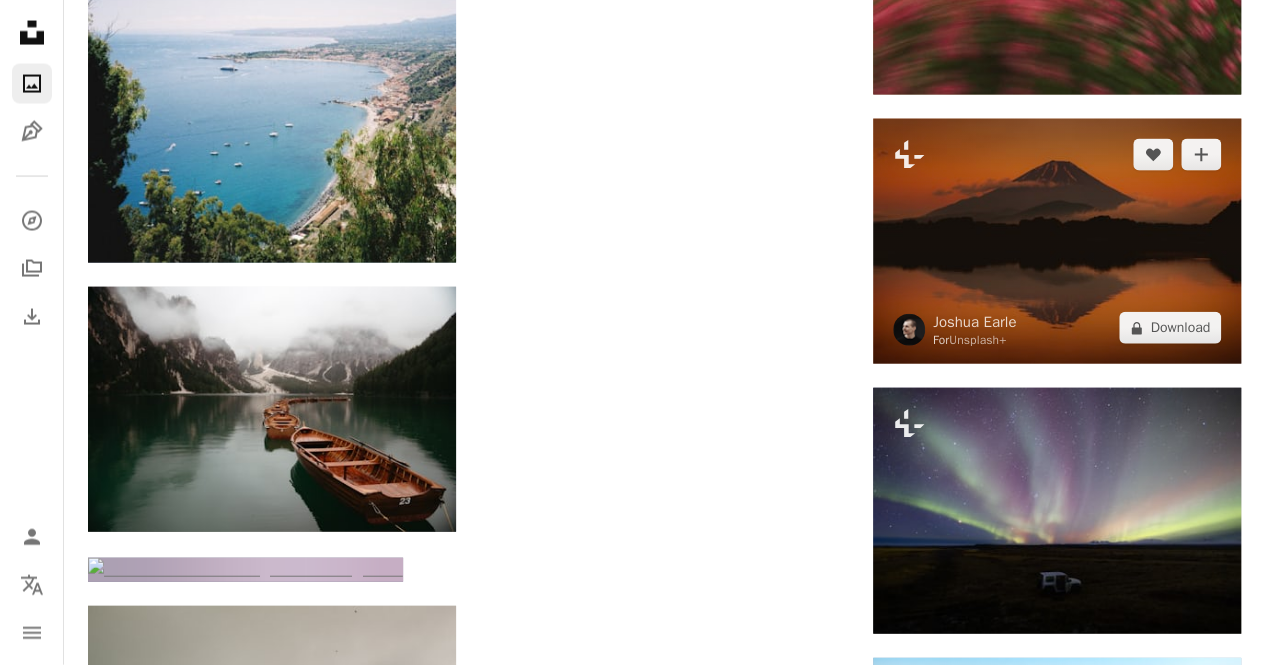 click at bounding box center (1057, 242) 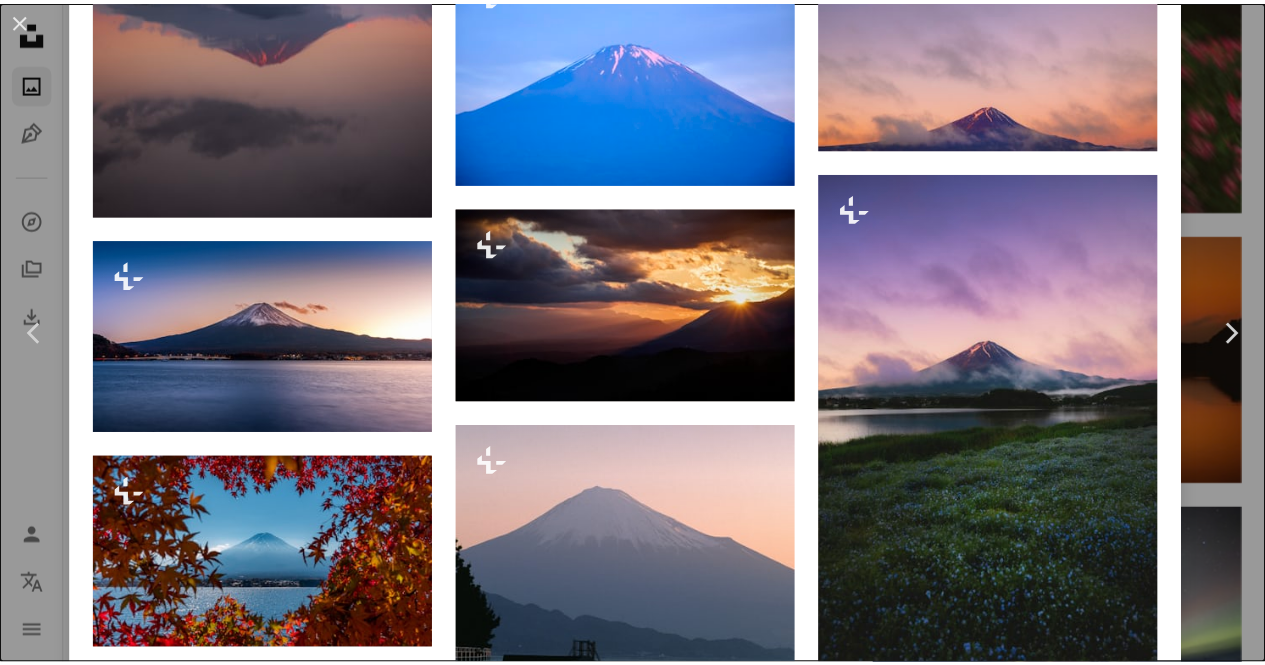 scroll, scrollTop: 1790, scrollLeft: 0, axis: vertical 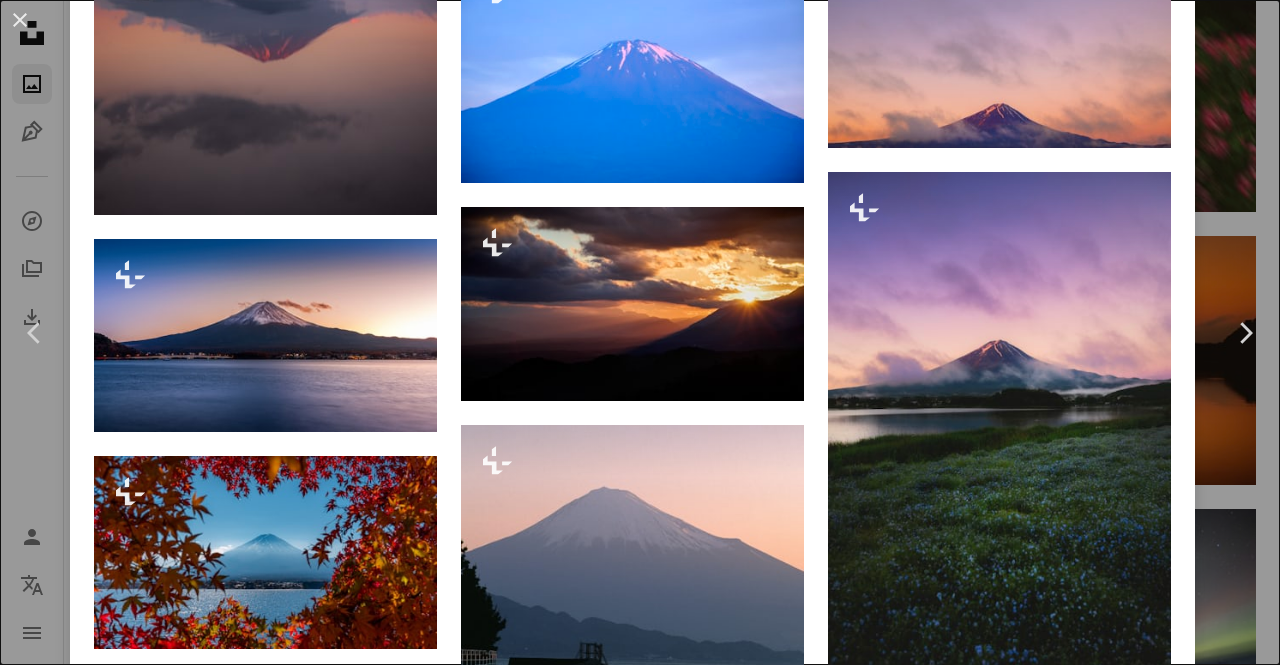 click on "An X shape Chevron left Chevron right [FIRST] [LAST] For Unsplash+ A heart A plus sign A lock Download Zoom in Featured in Travel A forward-right arrow Share More Actions Nature › Sunset A map marker [CITY], [STATE], [COUNTRY] Calendar outlined Published 4 weeks ago Camera Canon, EOS R5 Safety Licensed under the Unsplash+ License travel japan minimal japanese japanese culture film aesthetic [CITY] [STATE] [COUNTRY] Free images From this series Chevron right Plus sign for Unsplash+ Plus sign for Unsplash+ Plus sign for Unsplash+ Plus sign for Unsplash+ Plus sign for Unsplash+ Plus sign for Unsplash+ Plus sign for Unsplash+ Plus sign for Unsplash+ Plus sign for Unsplash+ Plus sign for Unsplash+ Plus sign for Unsplash+ Related images Plus sign for Unsplash+ A heart A plus sign [FIRST] [LAST] For Unsplash+ A lock Download Plus sign for Unsplash+ A heart A plus sign Getty Images For Unsplash+ A lock Download Plus sign for Unsplash+ A heart A plus sign [FIRST] [LAST] For Unsplash+ A lock Download For" at bounding box center [640, 332] 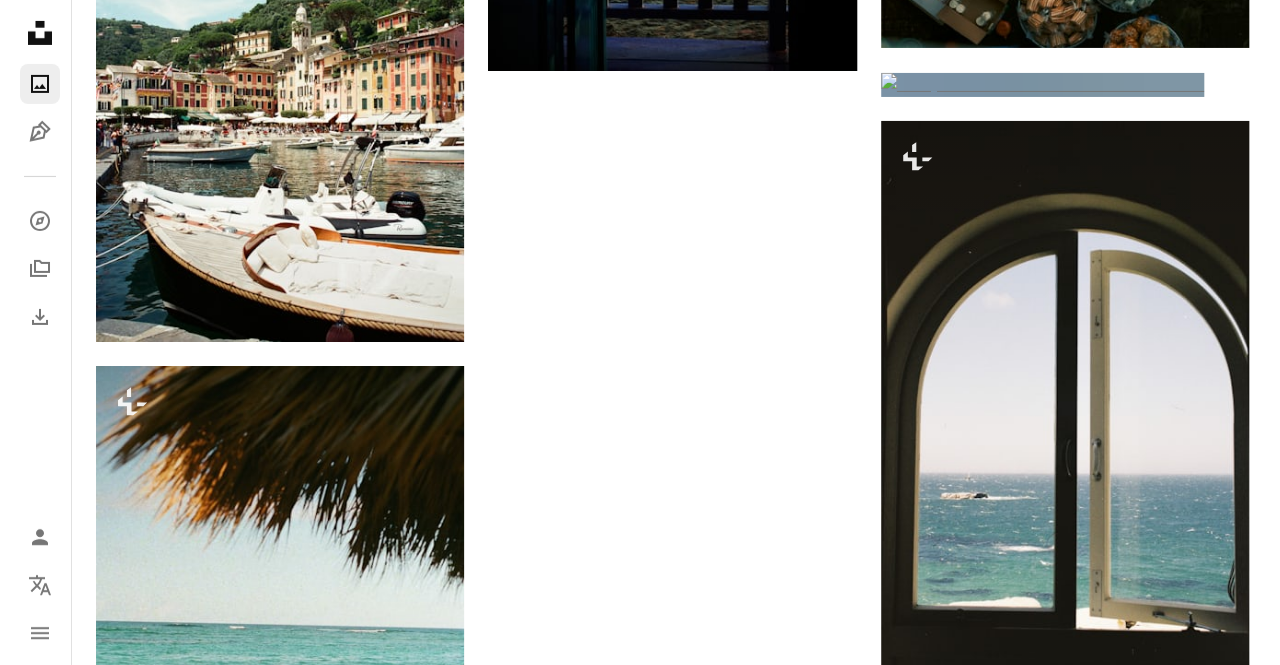 scroll, scrollTop: 11022, scrollLeft: 0, axis: vertical 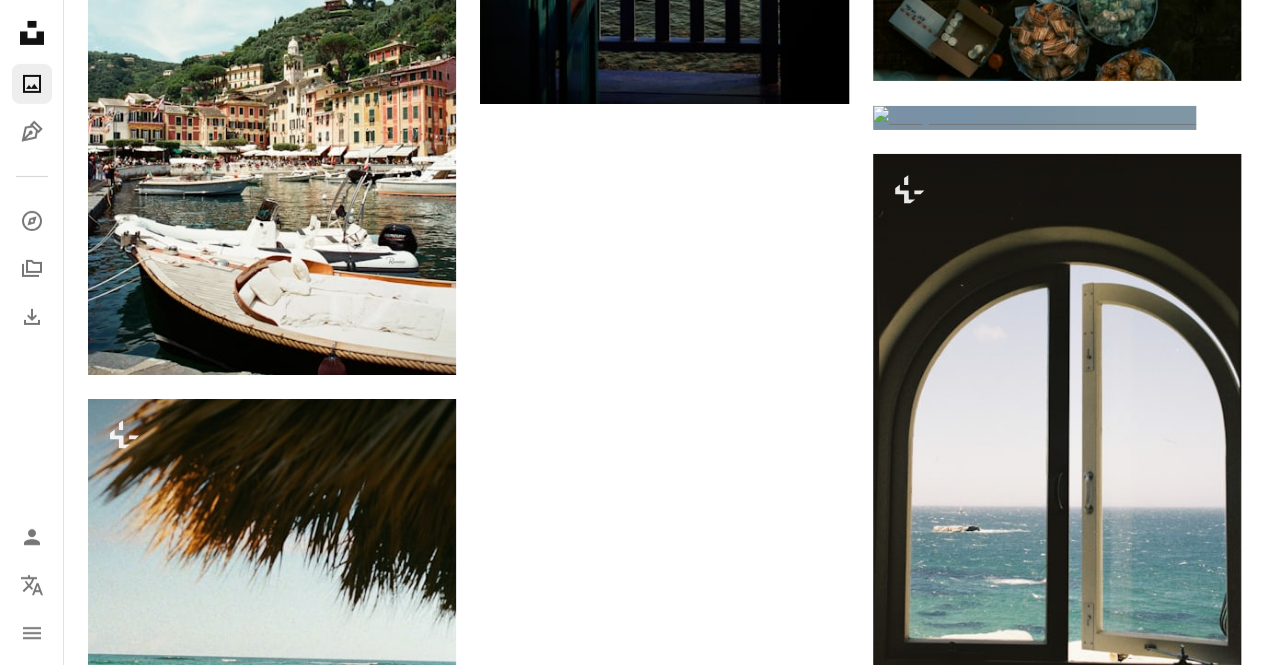 click at bounding box center (272, -465) 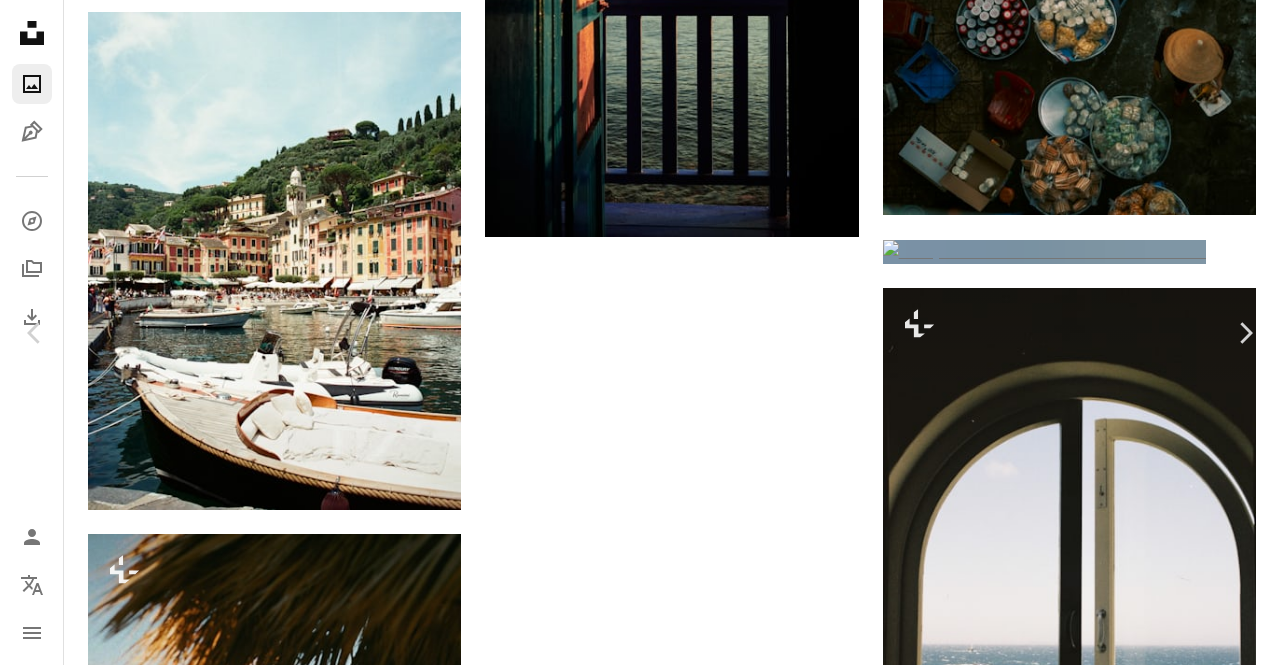 scroll, scrollTop: 3720, scrollLeft: 0, axis: vertical 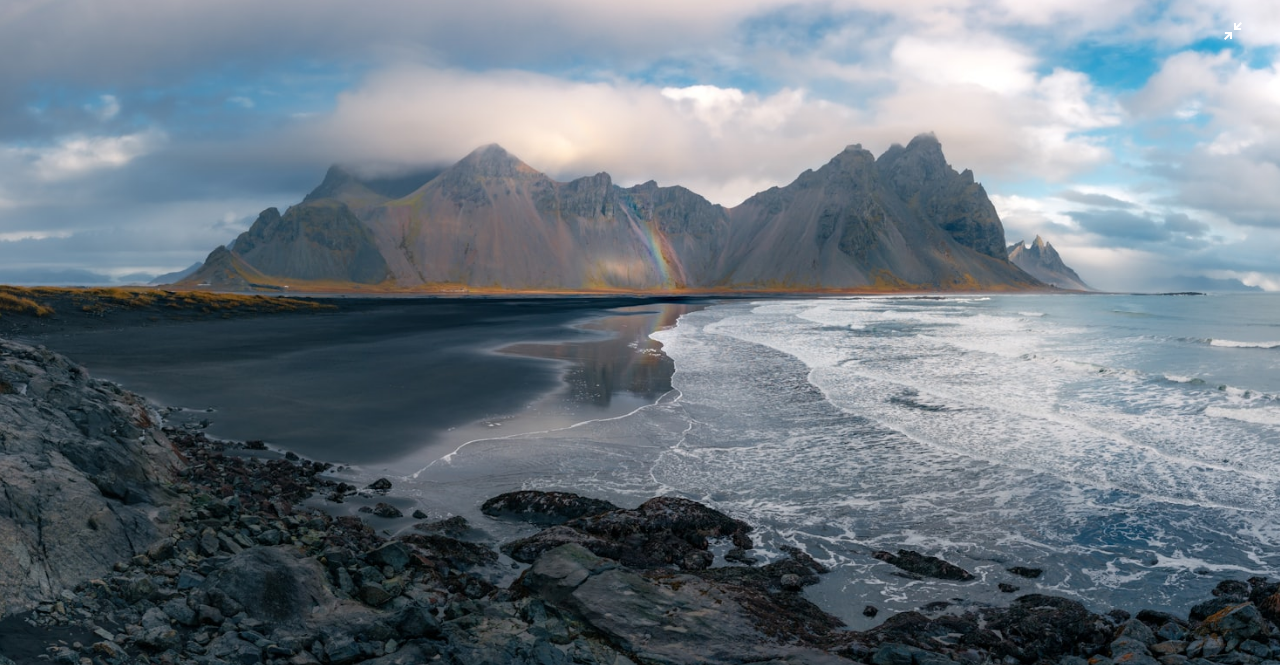click at bounding box center (640, 342) 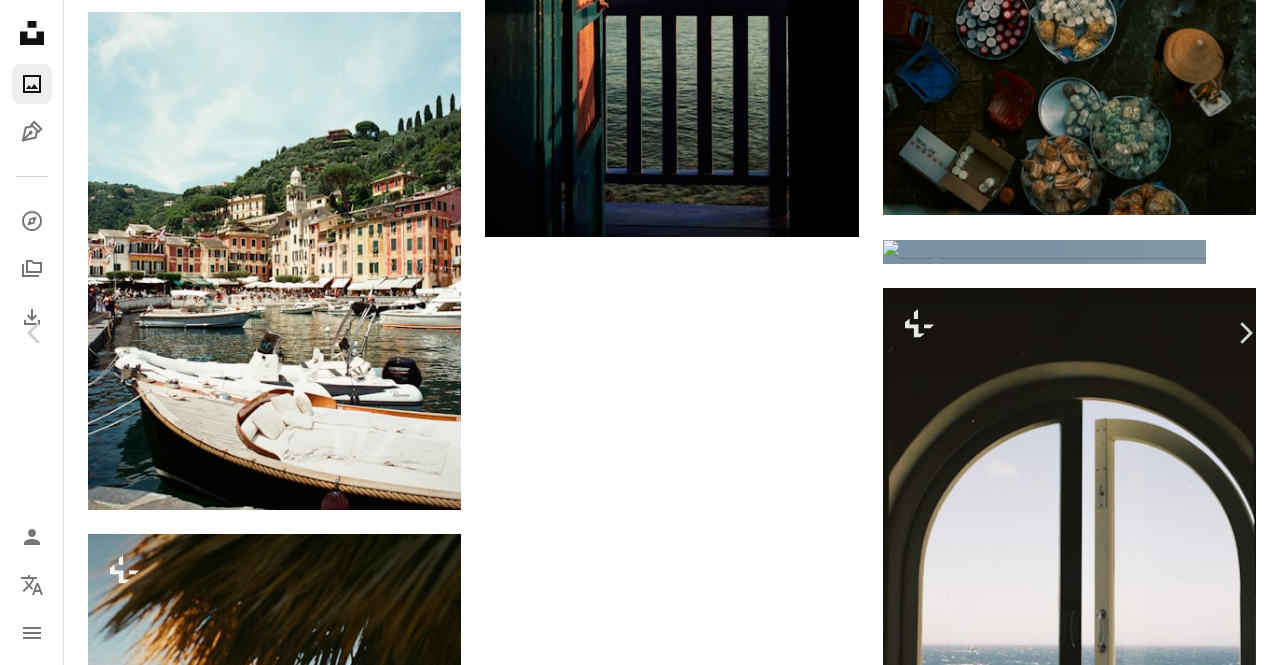 click at bounding box center [633, 4030] 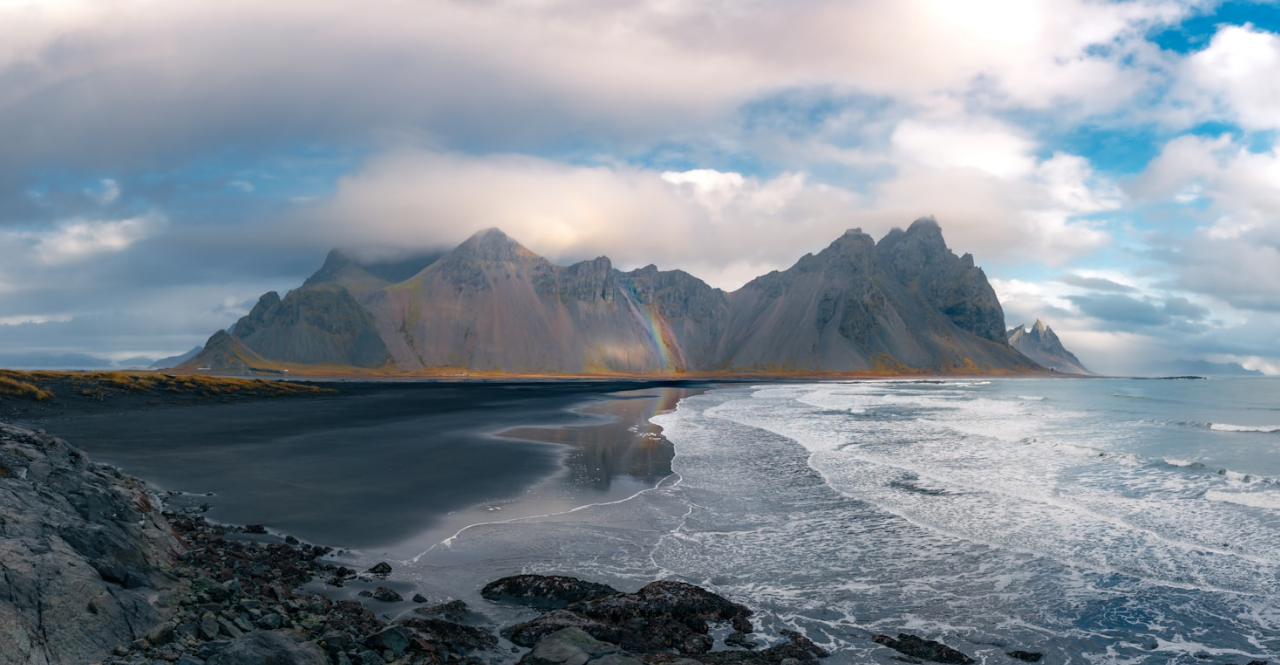 scroll, scrollTop: 84, scrollLeft: 0, axis: vertical 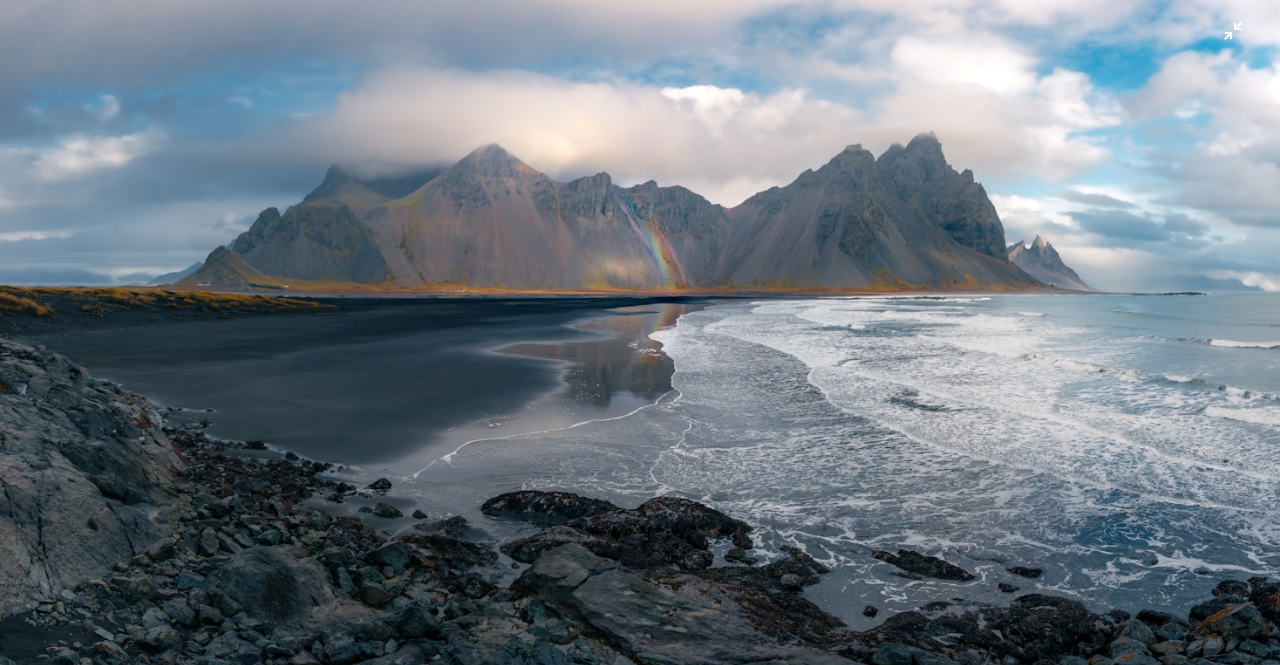 click at bounding box center [640, 342] 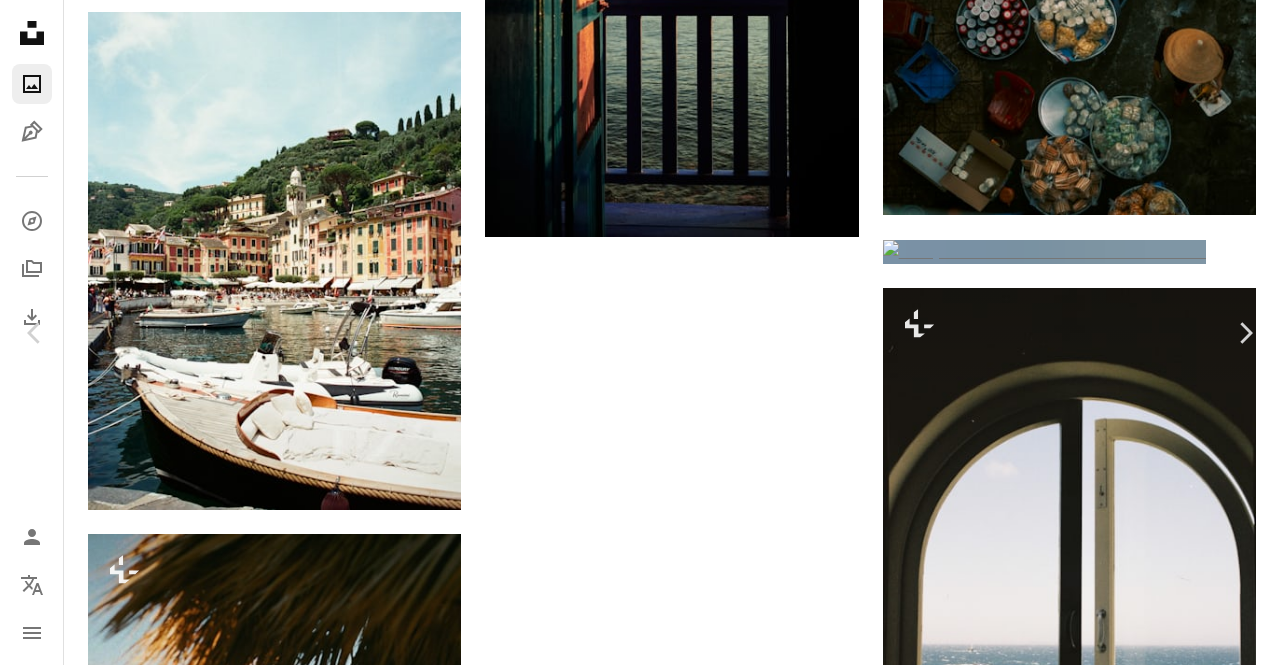 click on "Download free" at bounding box center (1081, 3699) 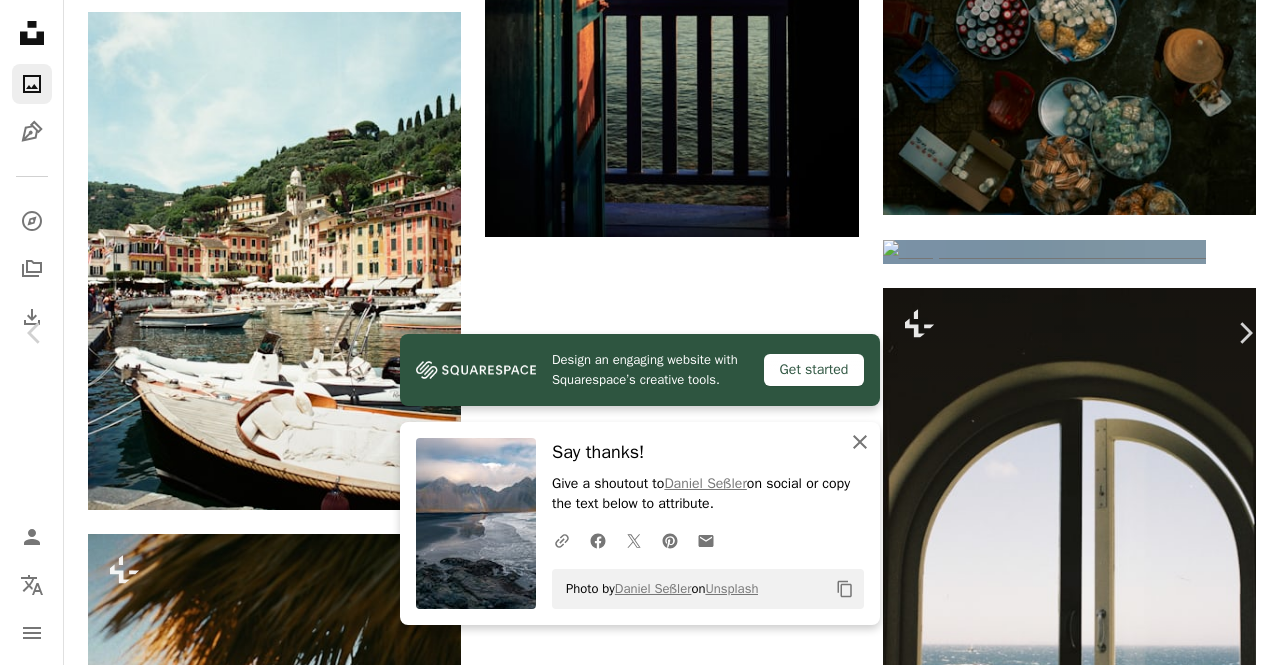 click 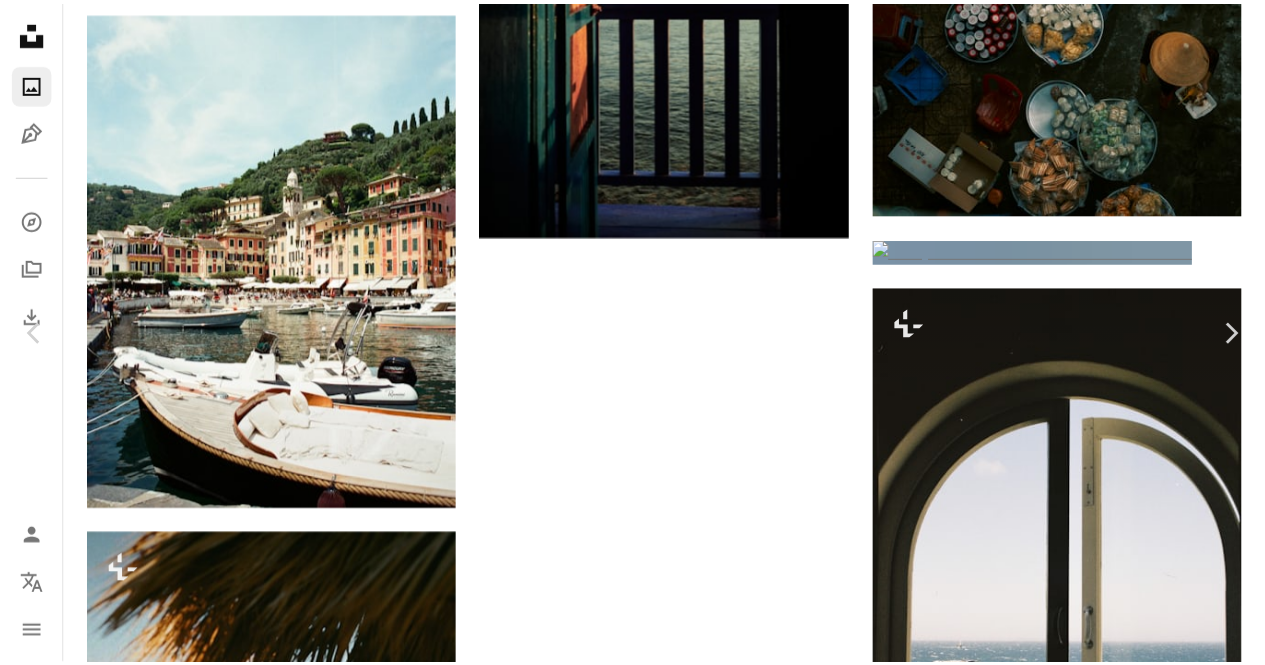 scroll, scrollTop: 4252, scrollLeft: 0, axis: vertical 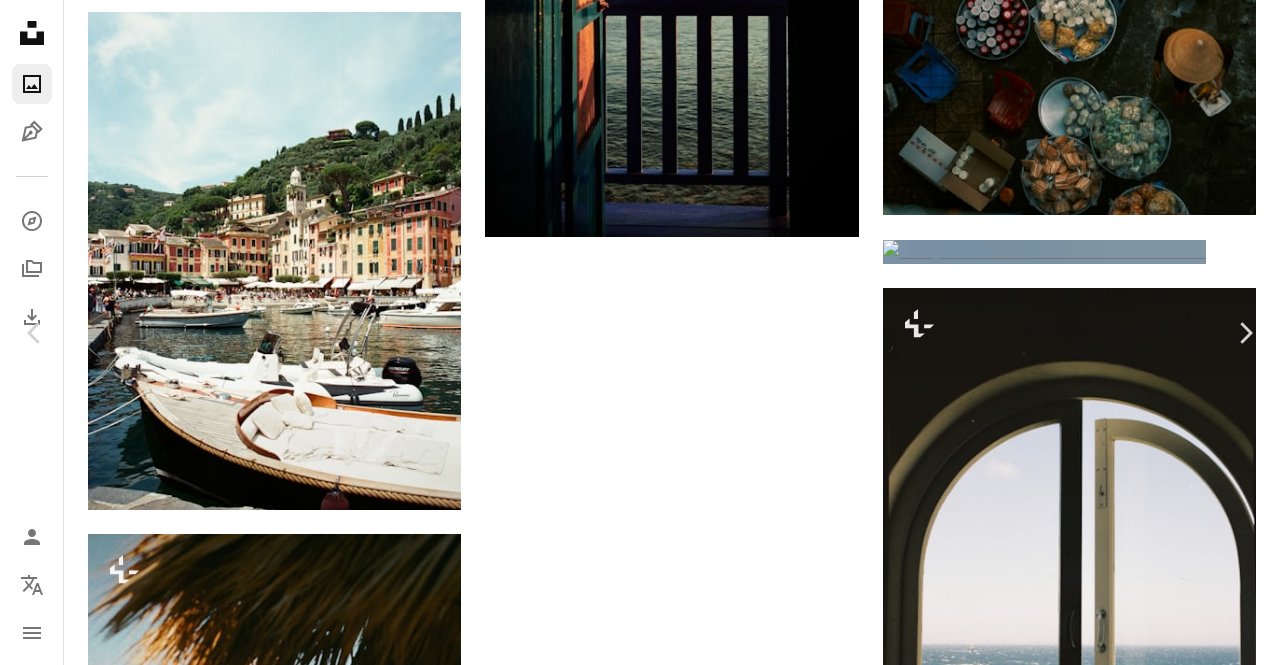 click on "A X shape Unsplash uses cookies and similar technologies to secure our site, provide useful features to free and paying users, and to ensure optimal performance. By clicking "Accept all cookies" or closing this prompt, you consent to the use of all cookies. By clicking "Accept essential only", you consent only to the use of cookies that are strictly necessary for the site to function. See our Cookie Policy for more info. Manage cookies Accept essential only Accept all cookies Unsplash logo Unsplash Home A photo Pen Tool A compass A stack of folders Download Photos Chevron down Person Localization icon navigation menu A magnifying glass Visual search Get Unsplash+ Log in Submit an image Featured Featured Wallpapers Nature 3D Renders Textures Travel Film People Architecture & Interiors Street Photography Experimental Travel Curated by Unsplash Explore the globe through captivating landscapes and vibrant cultures in this Travel category, celebrating diverse destinations worldwide. Submit to Travel Featured" at bounding box center (640, -3684) 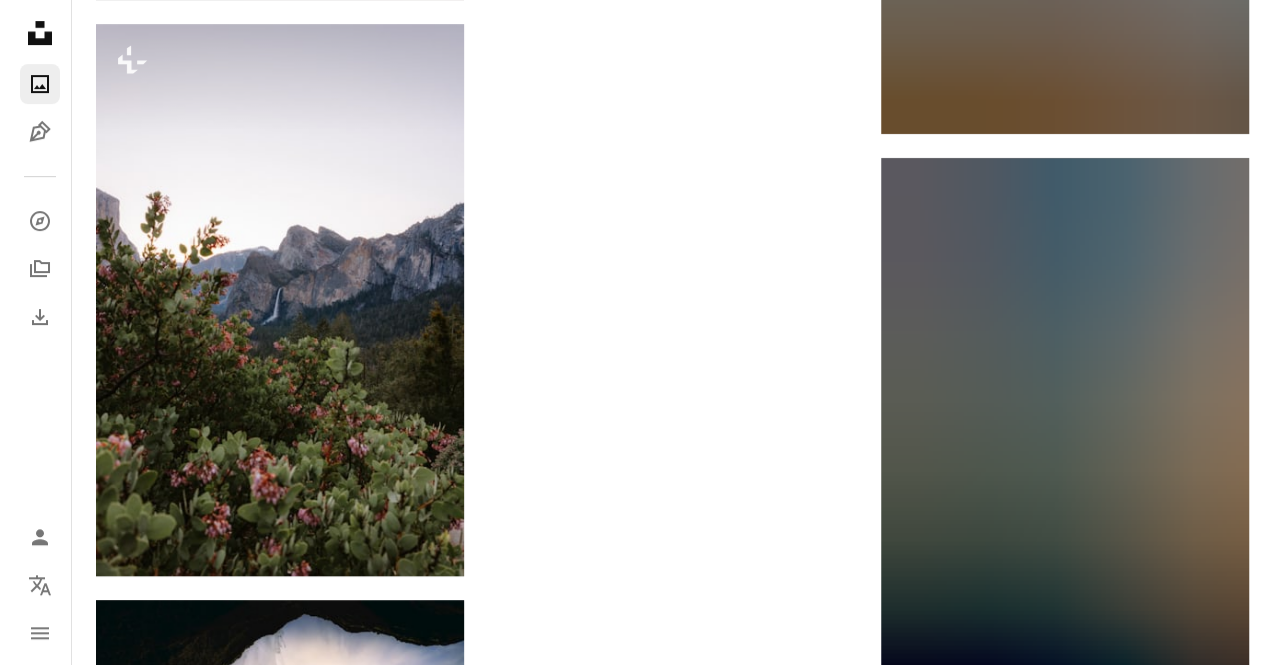 scroll, scrollTop: 38778, scrollLeft: 0, axis: vertical 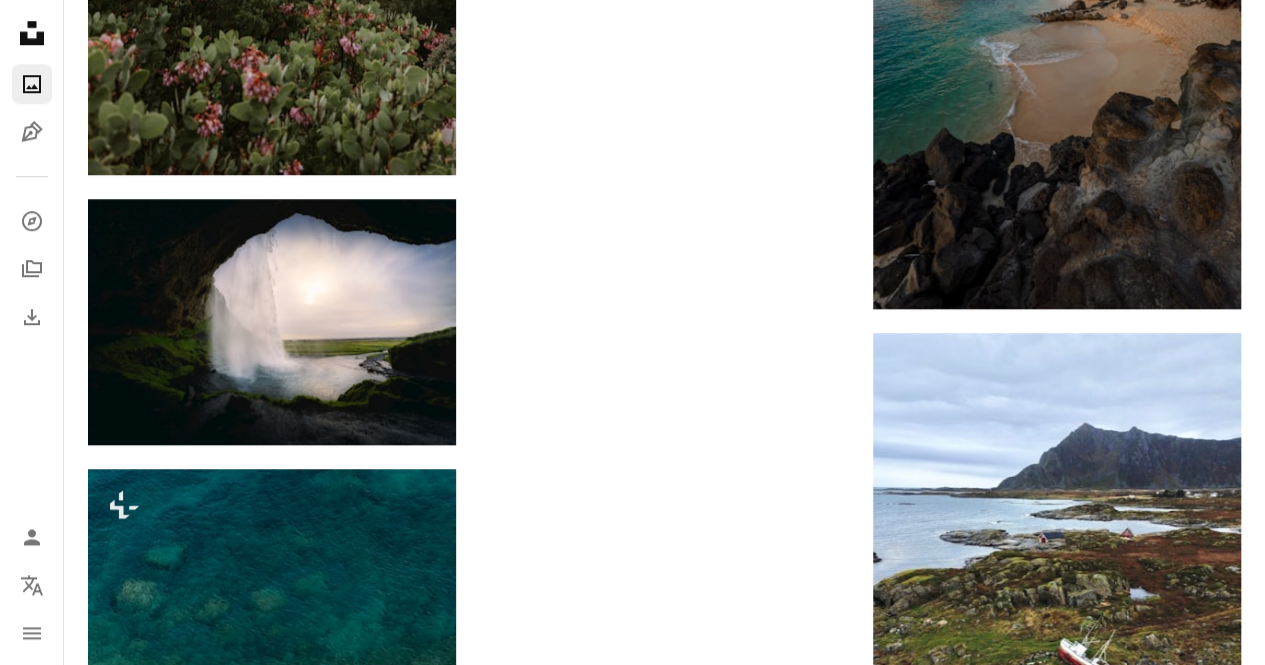 click at bounding box center [272, -1100] 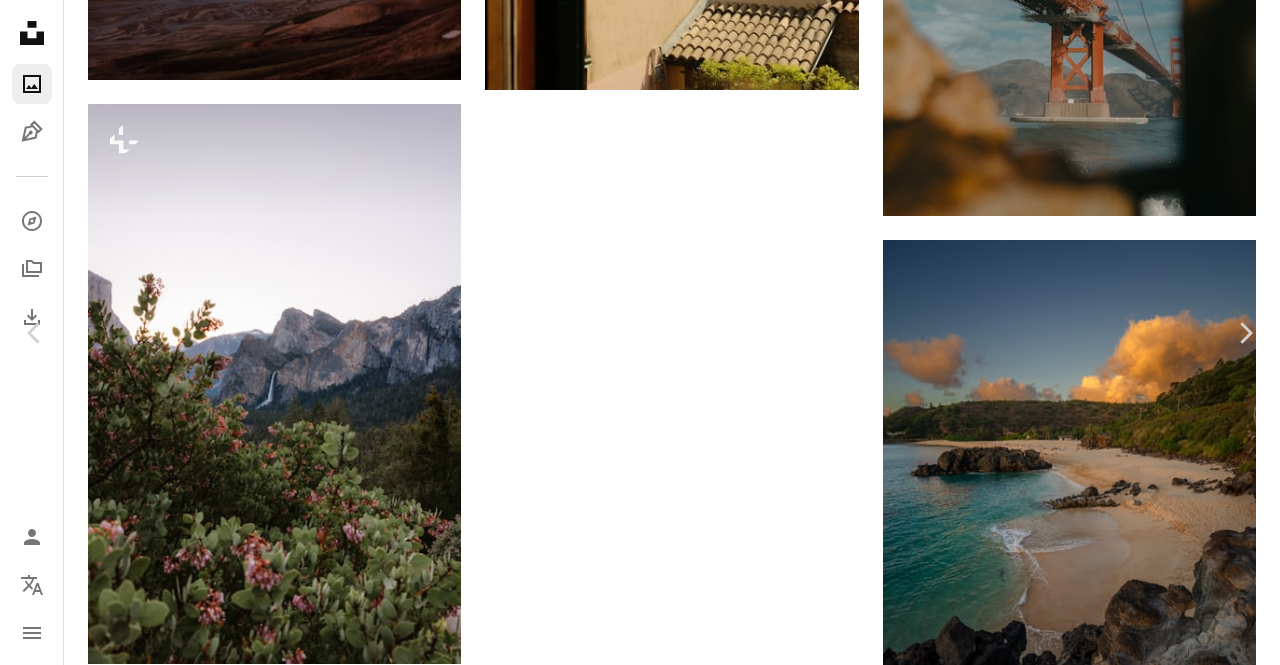 click on "Download free" at bounding box center [1081, 3876] 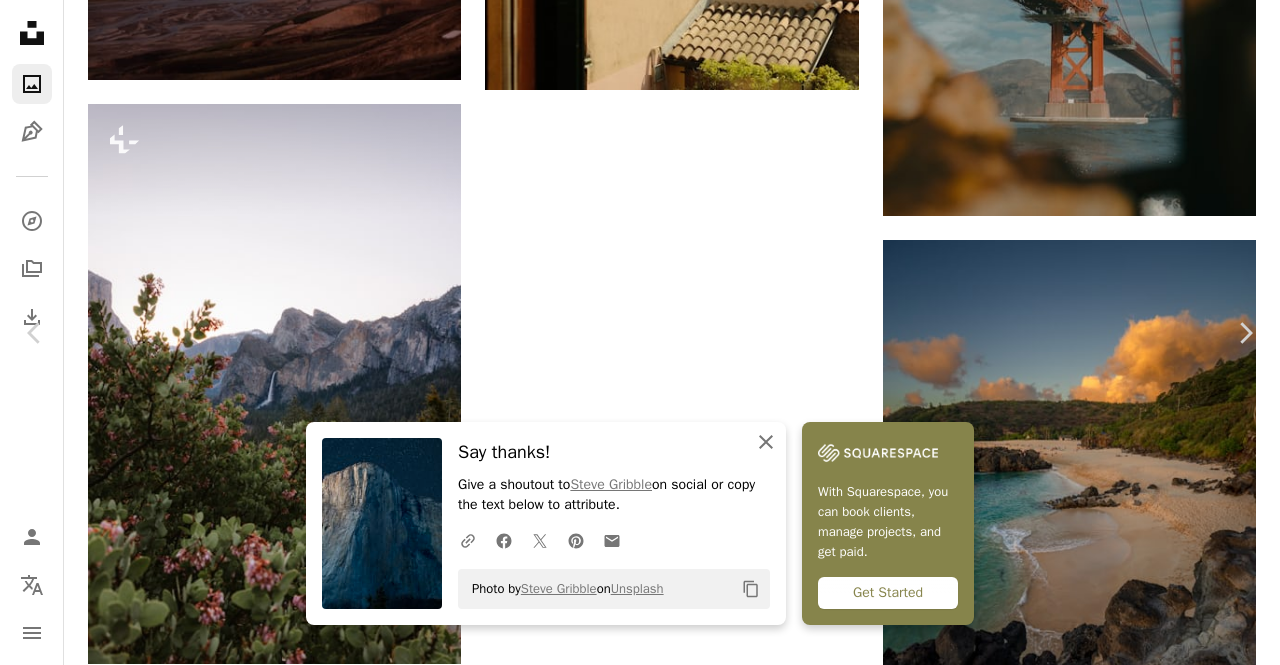 click 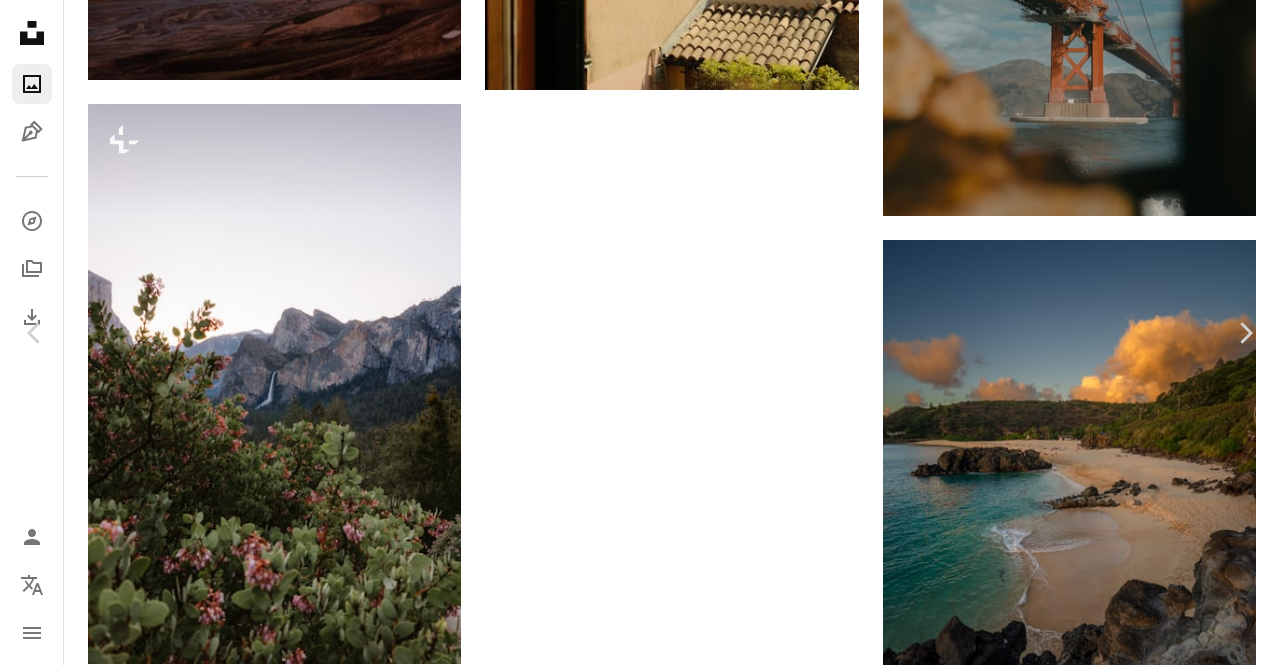 scroll, scrollTop: 4252, scrollLeft: 0, axis: vertical 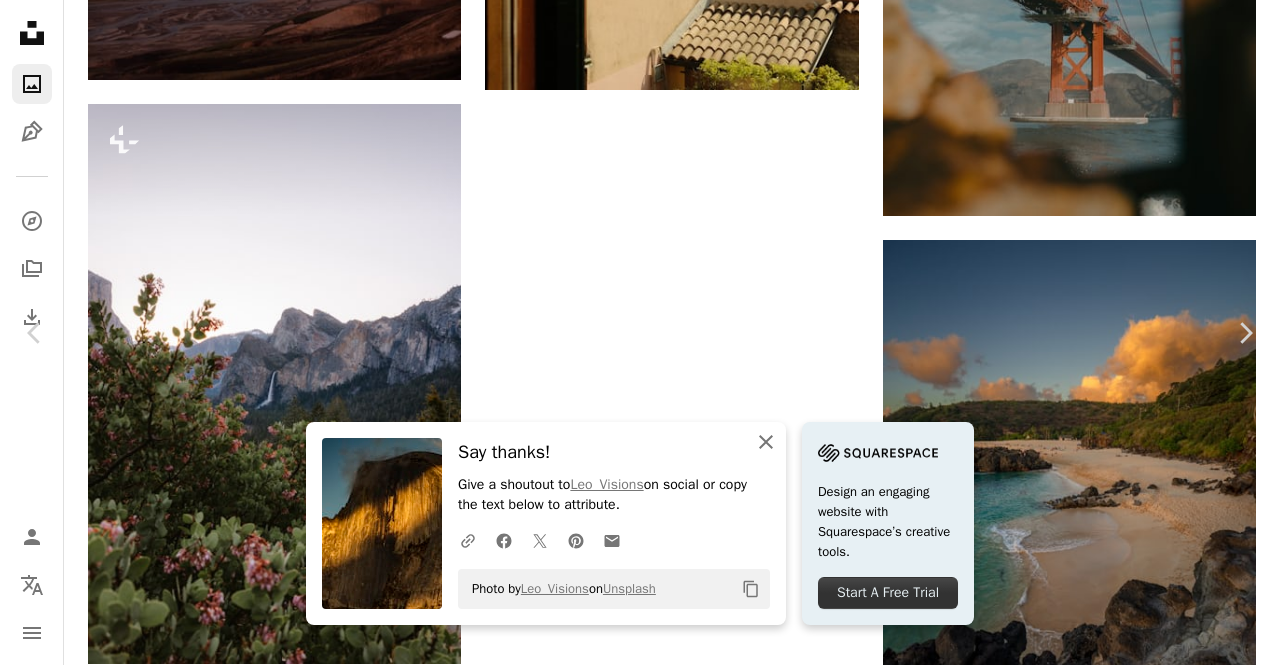 click on "An X shape" 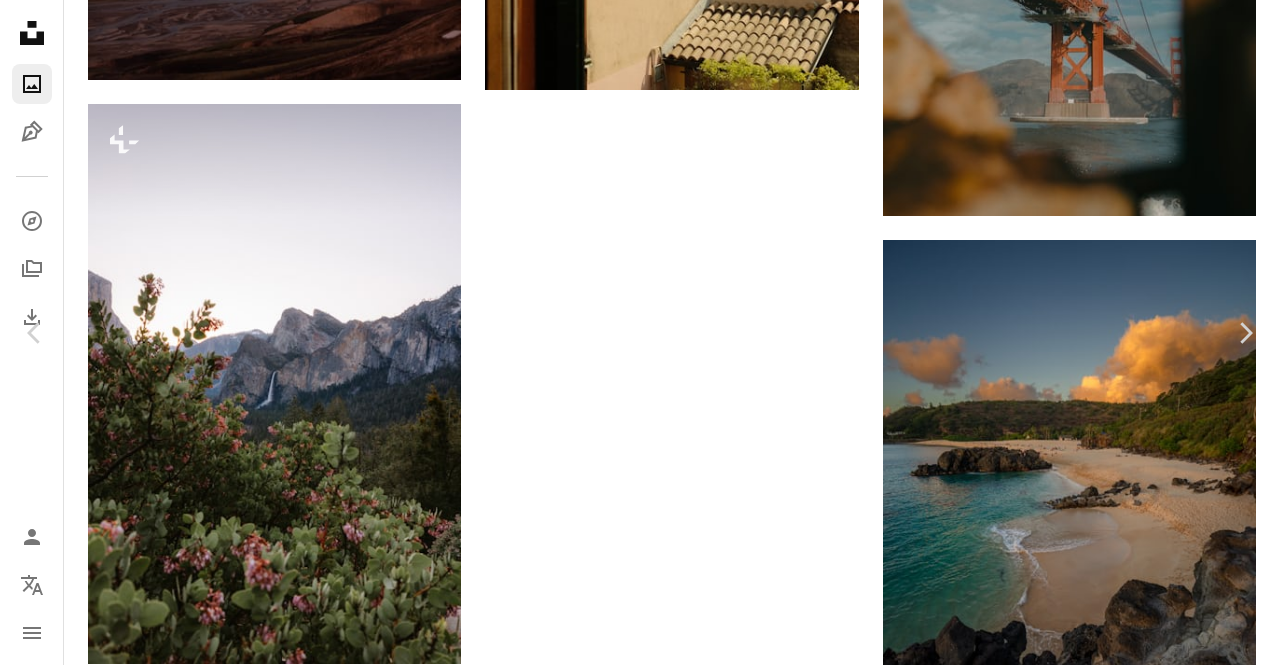 scroll, scrollTop: 2481, scrollLeft: 0, axis: vertical 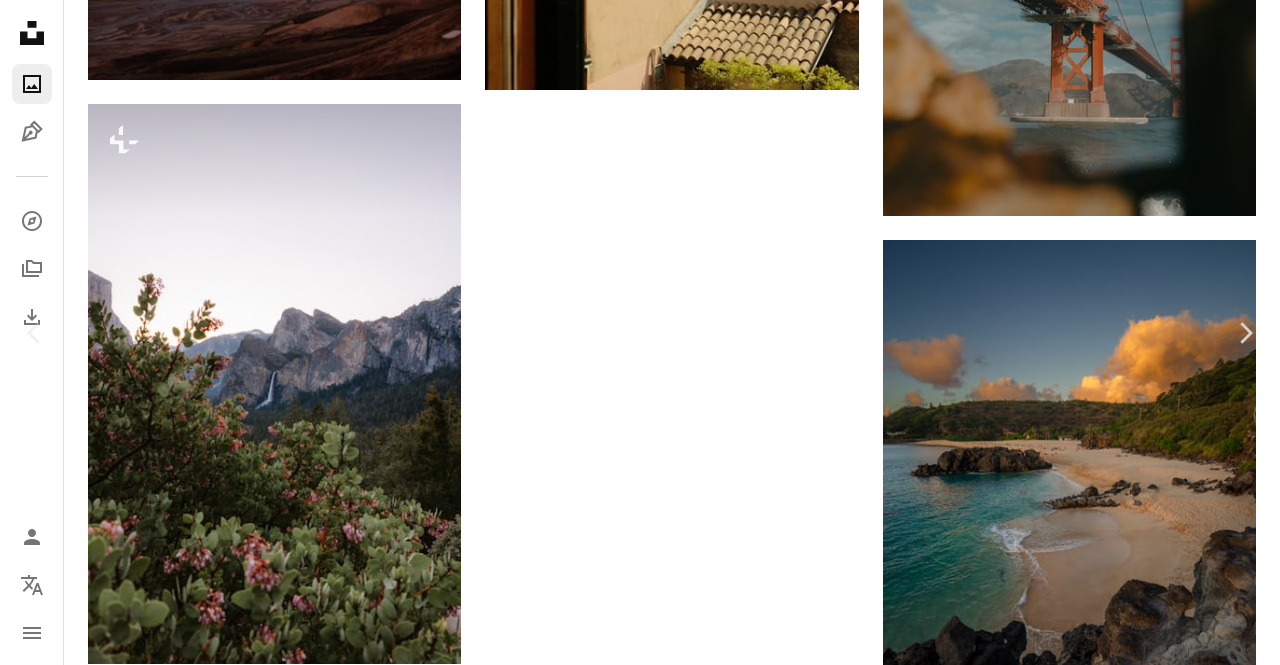 click at bounding box center (265, 4200) 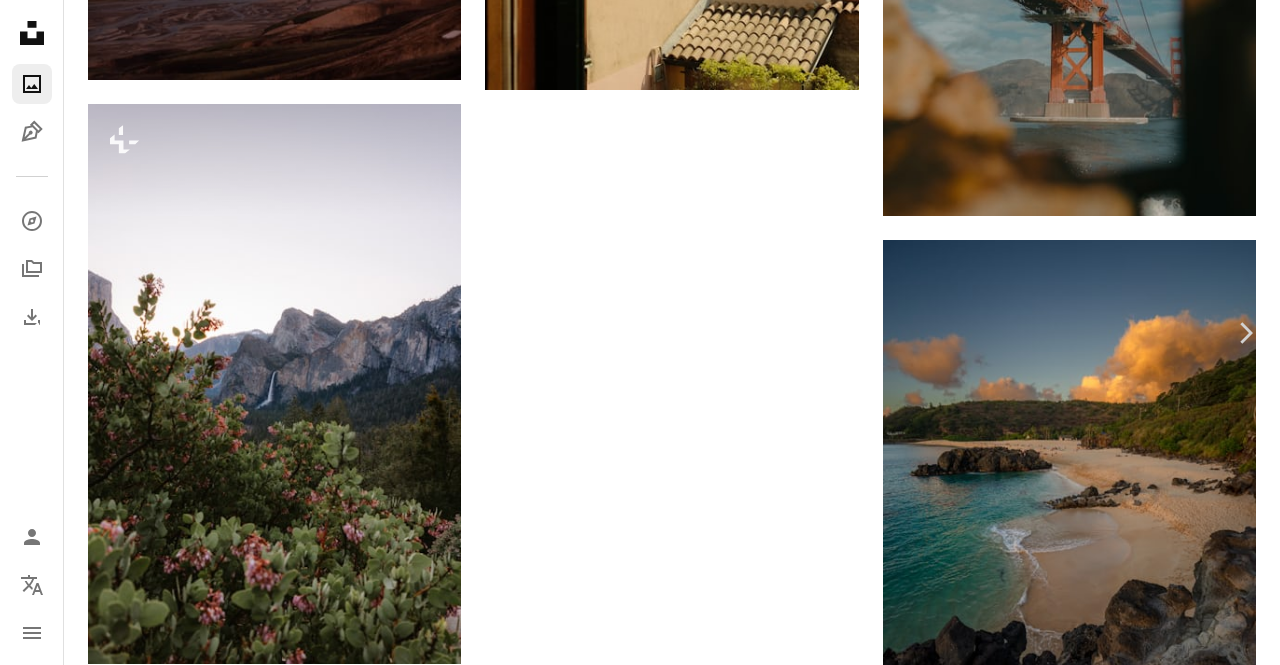 scroll, scrollTop: 5998, scrollLeft: 0, axis: vertical 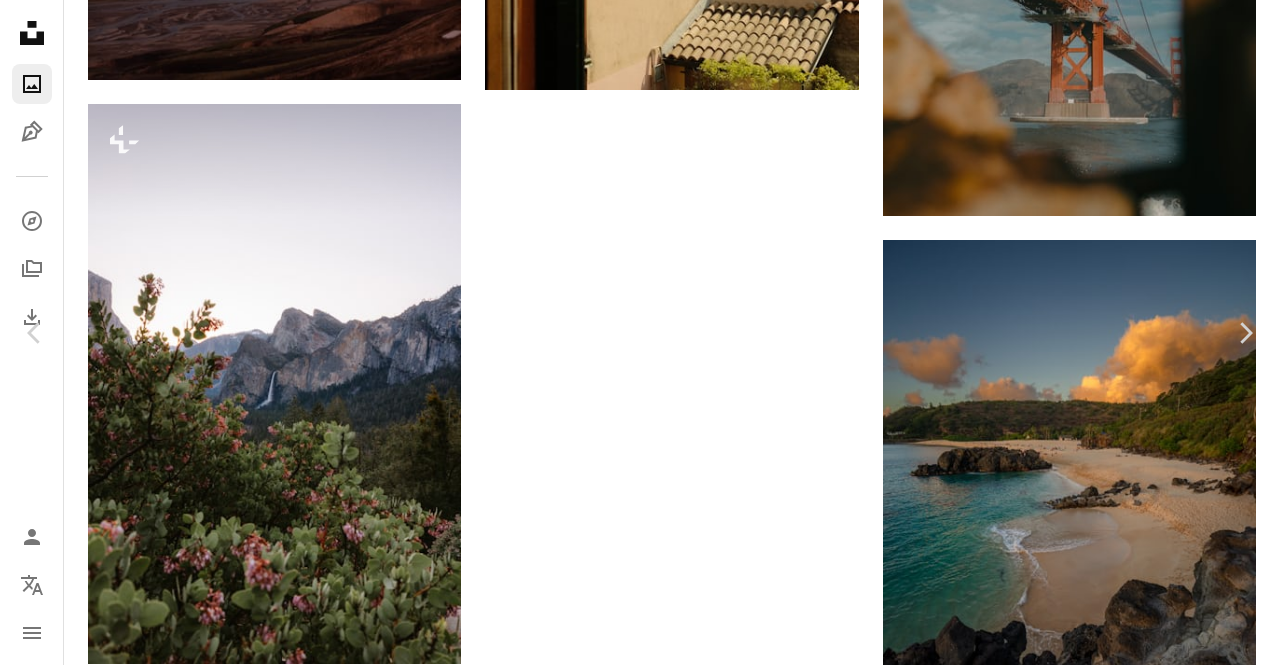 click at bounding box center (632, 4102) 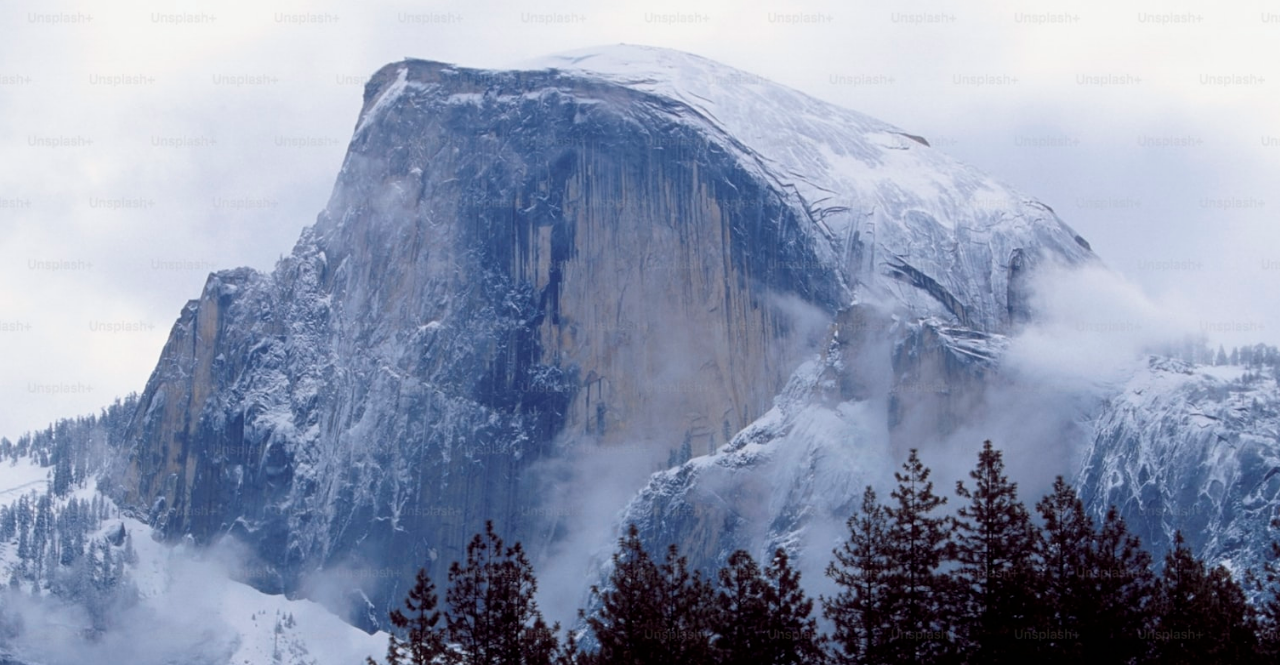 scroll, scrollTop: 0, scrollLeft: 0, axis: both 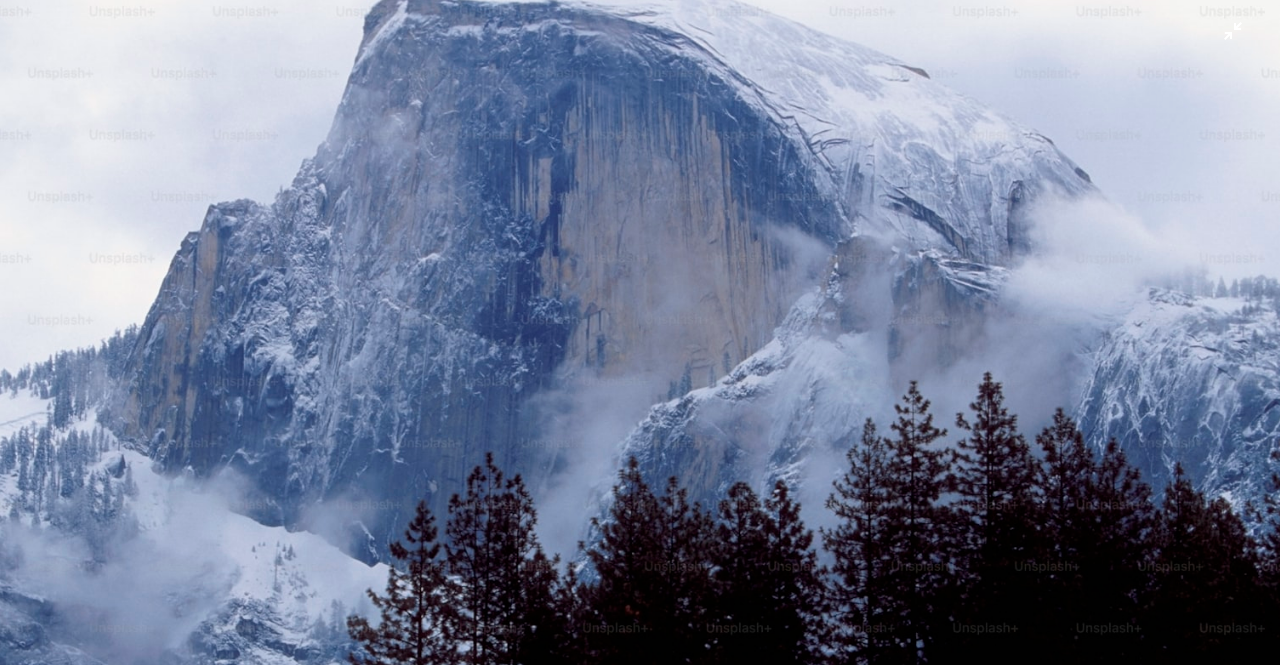 click at bounding box center (640, 341) 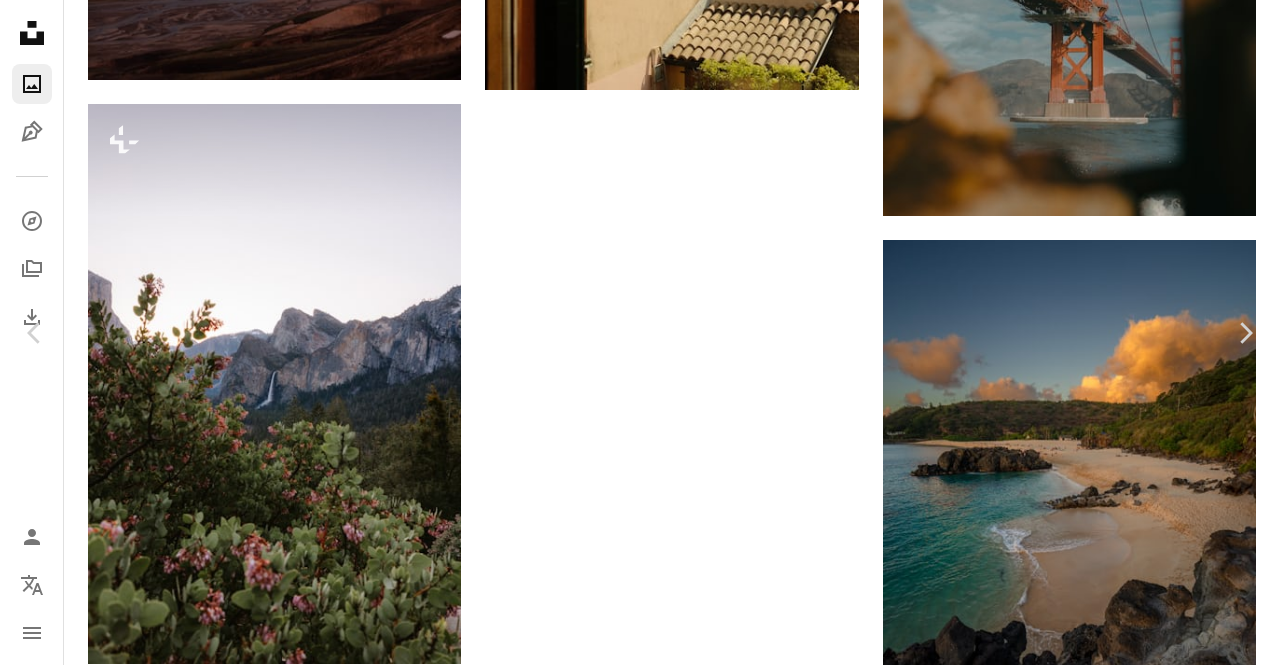 scroll, scrollTop: 3, scrollLeft: 0, axis: vertical 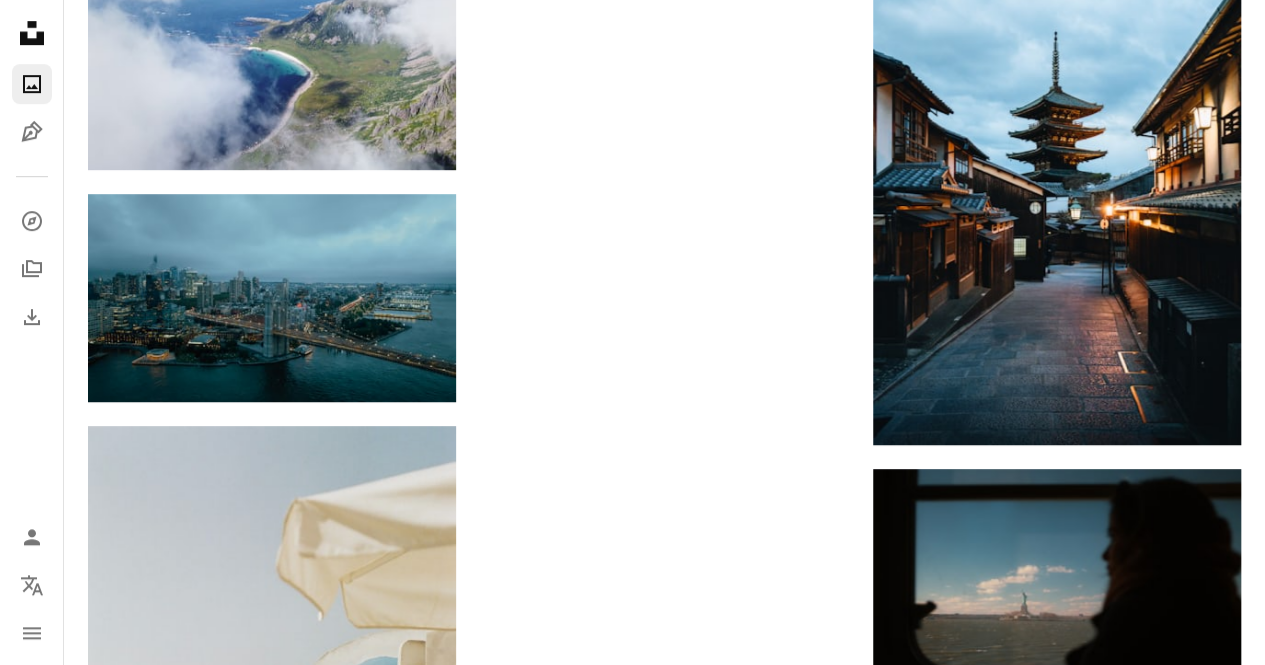click at bounding box center (1057, -235) 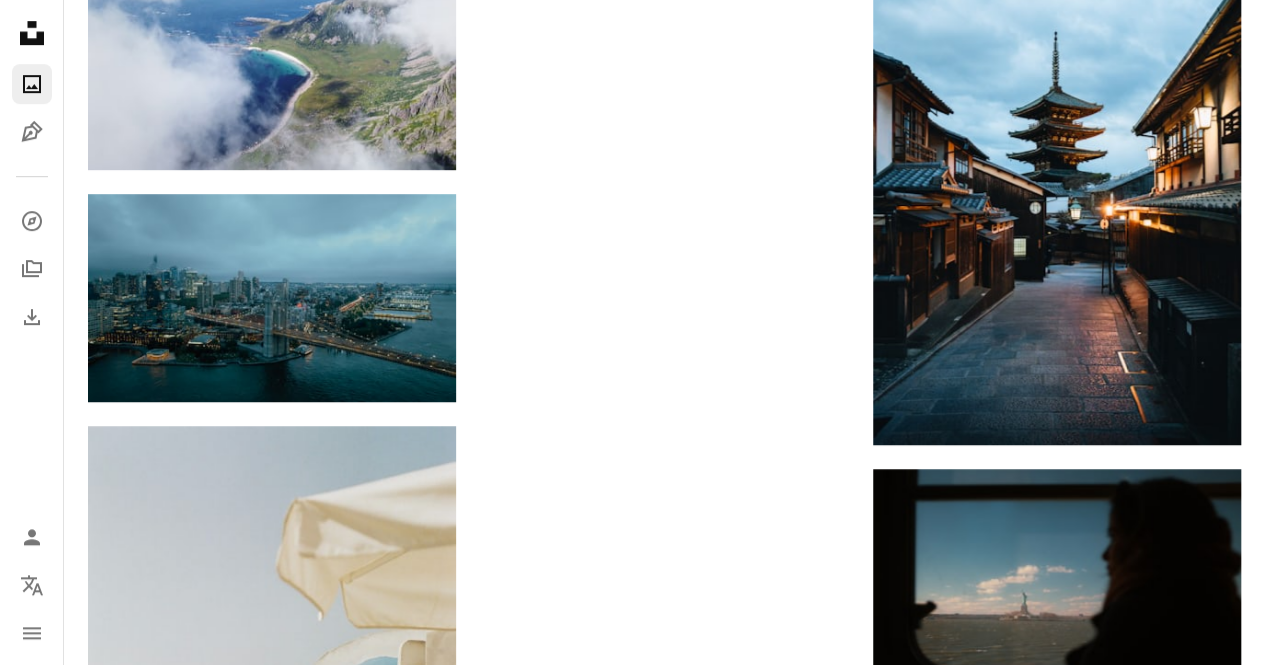 click at bounding box center [1057, -235] 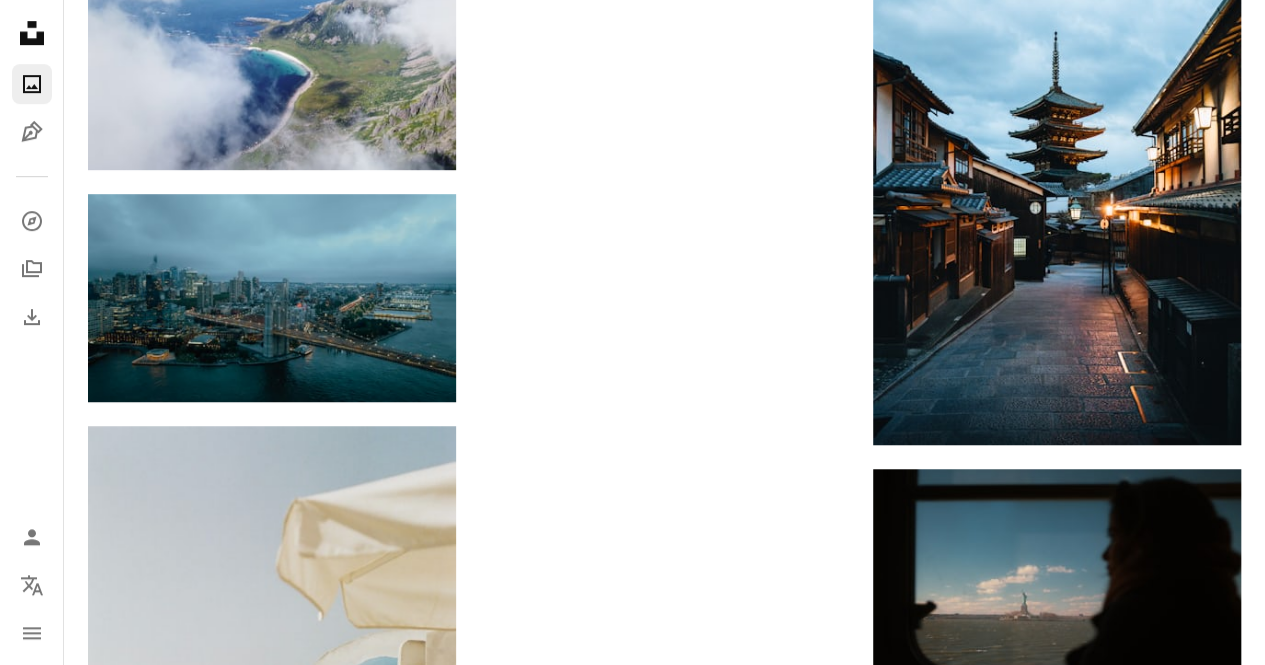 click at bounding box center [1057, -235] 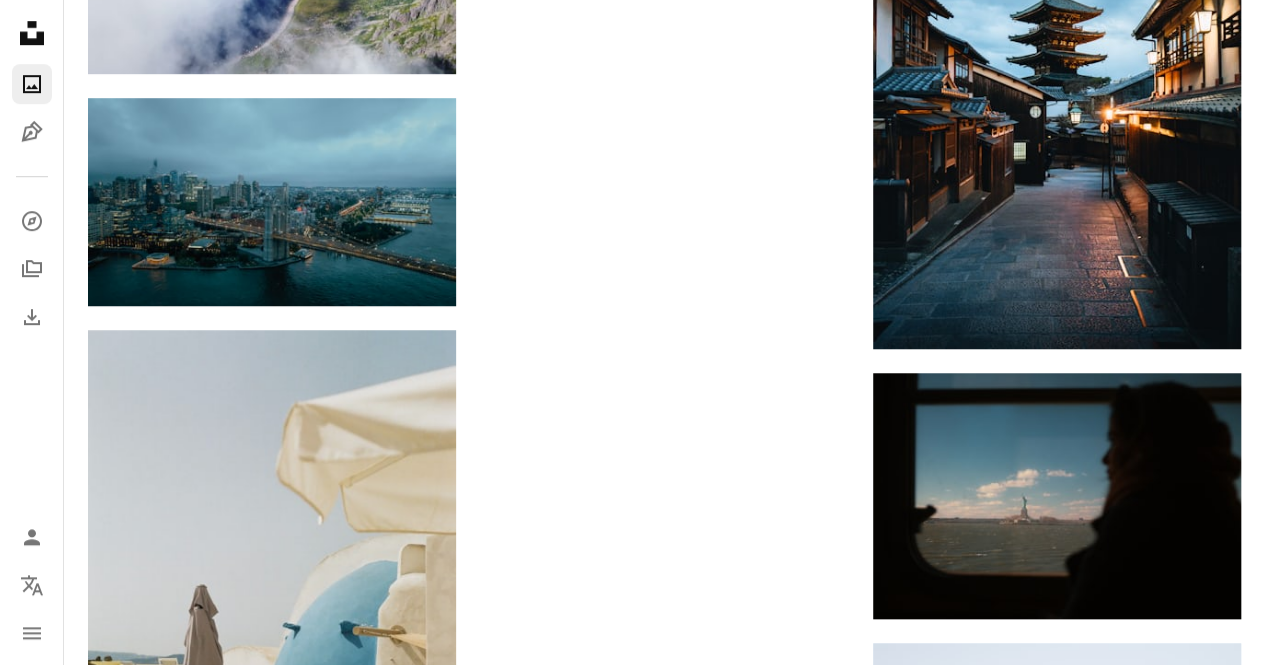 click at bounding box center [1057, -331] 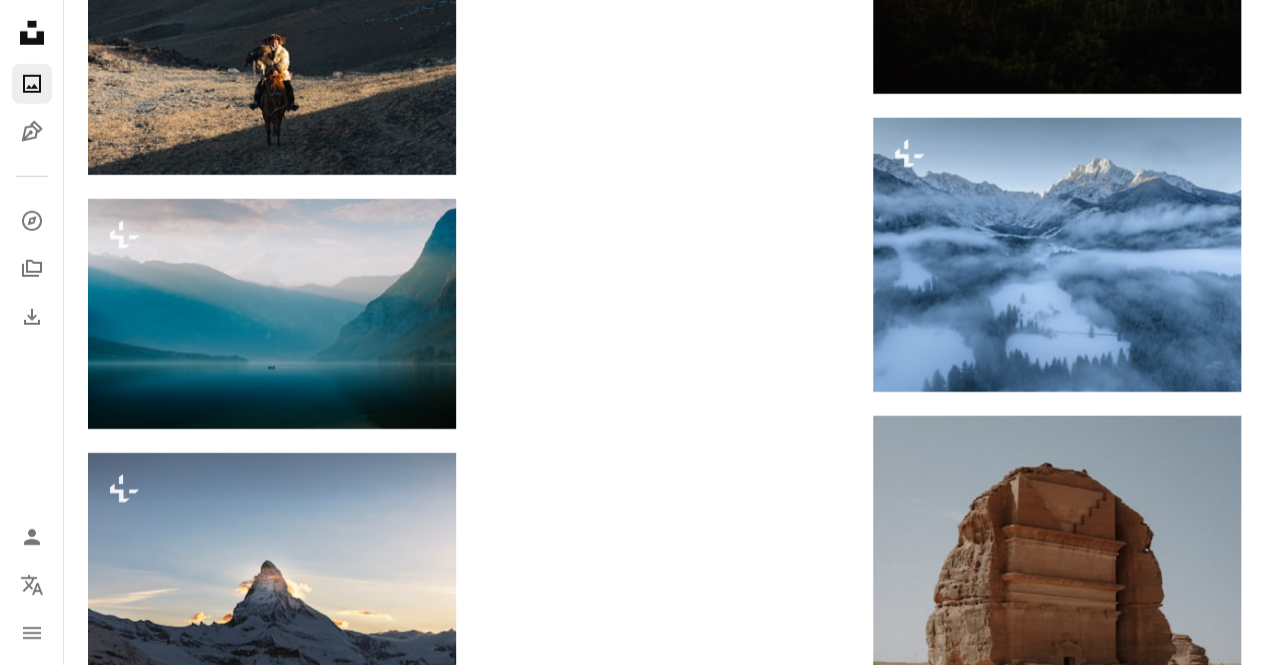 scroll, scrollTop: 48890, scrollLeft: 0, axis: vertical 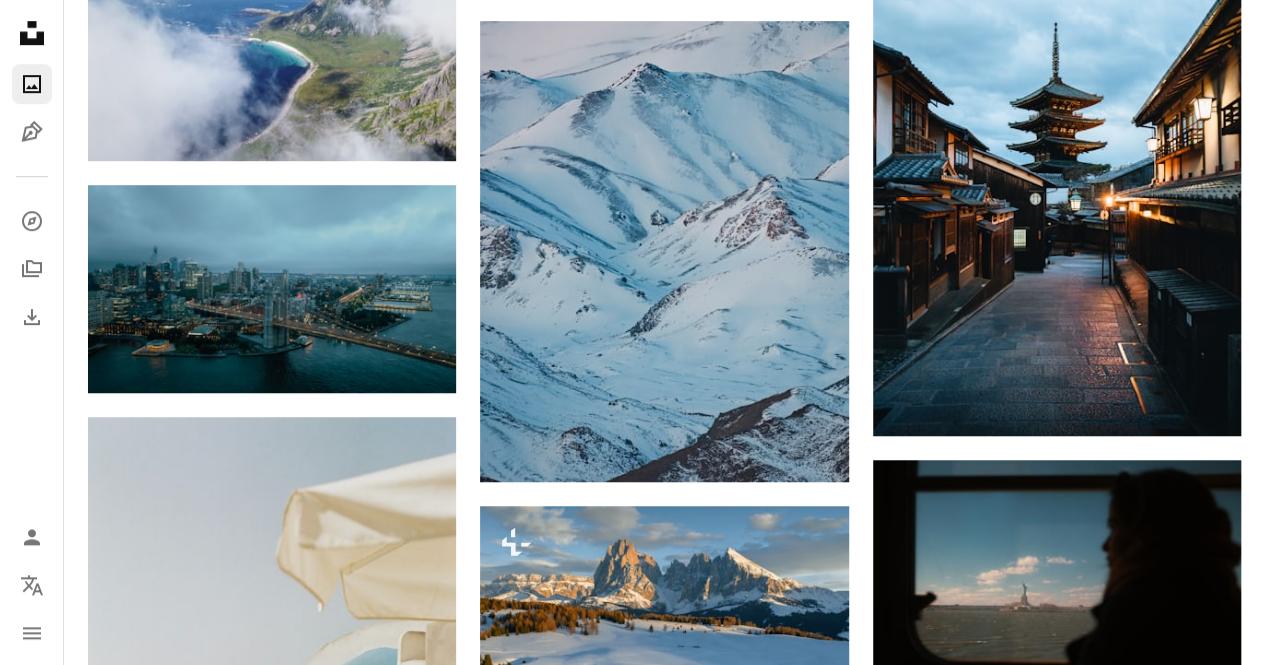 click at bounding box center (664, -3026) 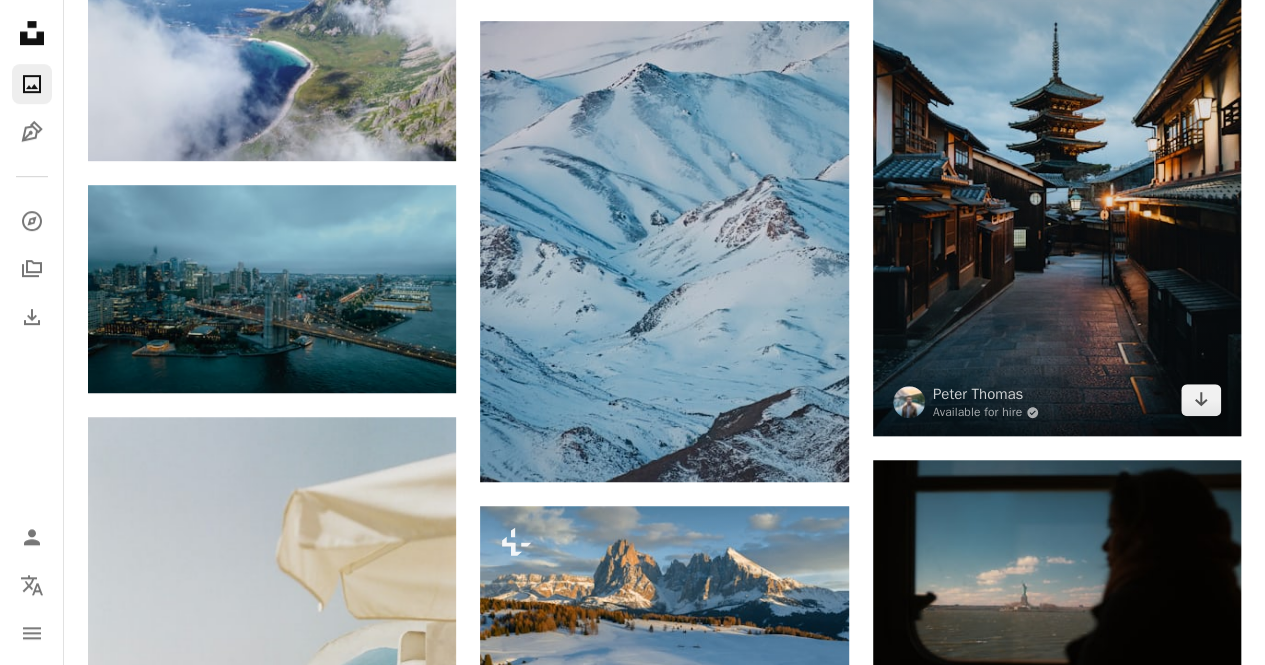 drag, startPoint x: 981, startPoint y: 257, endPoint x: 1107, endPoint y: 655, distance: 417.46857 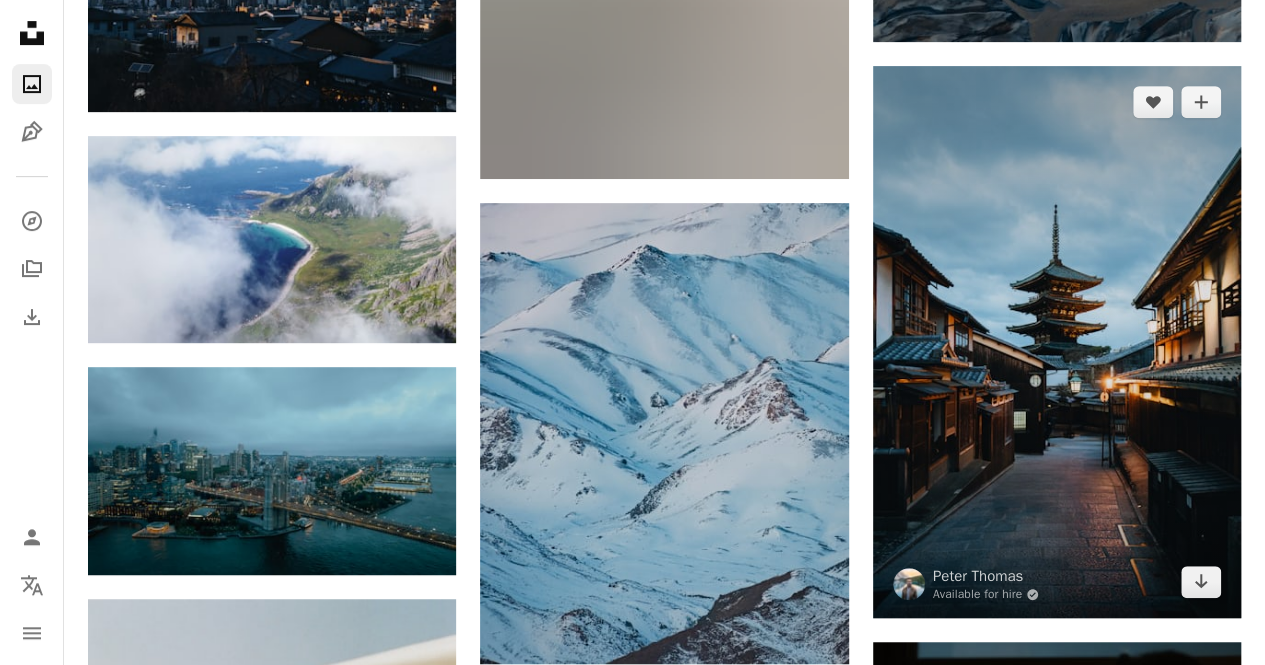 scroll, scrollTop: 45919, scrollLeft: 0, axis: vertical 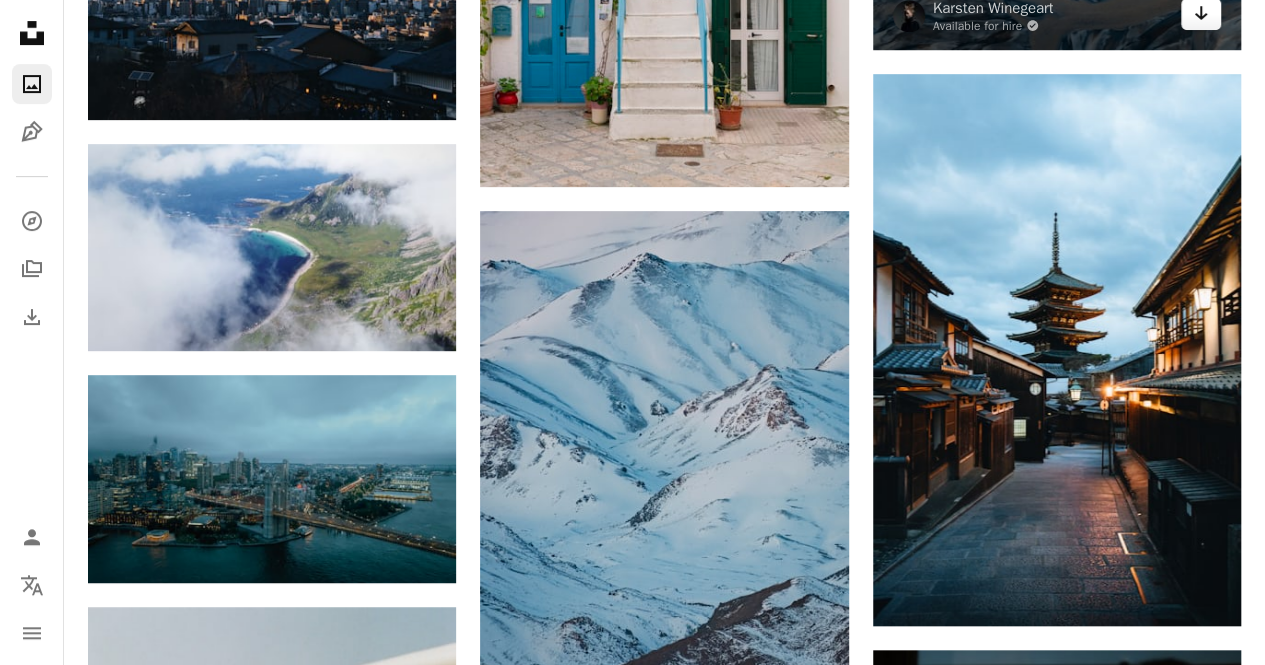 click on "Arrow pointing down" at bounding box center (1201, 14) 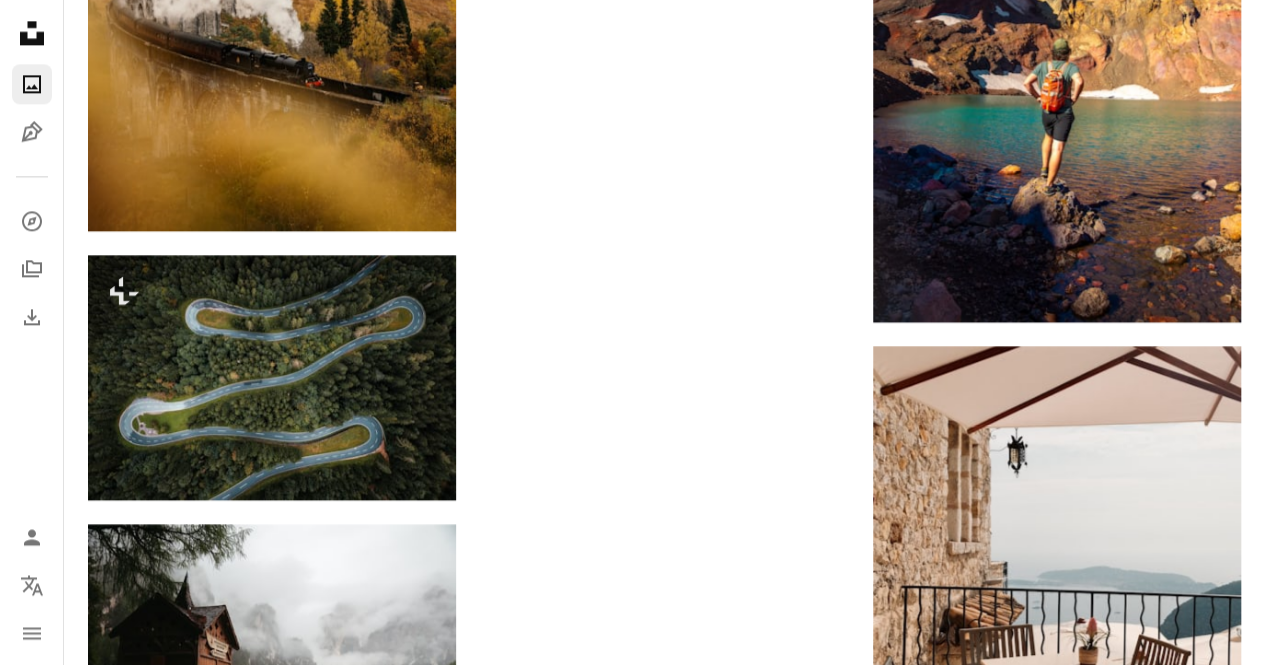 scroll, scrollTop: 58550, scrollLeft: 0, axis: vertical 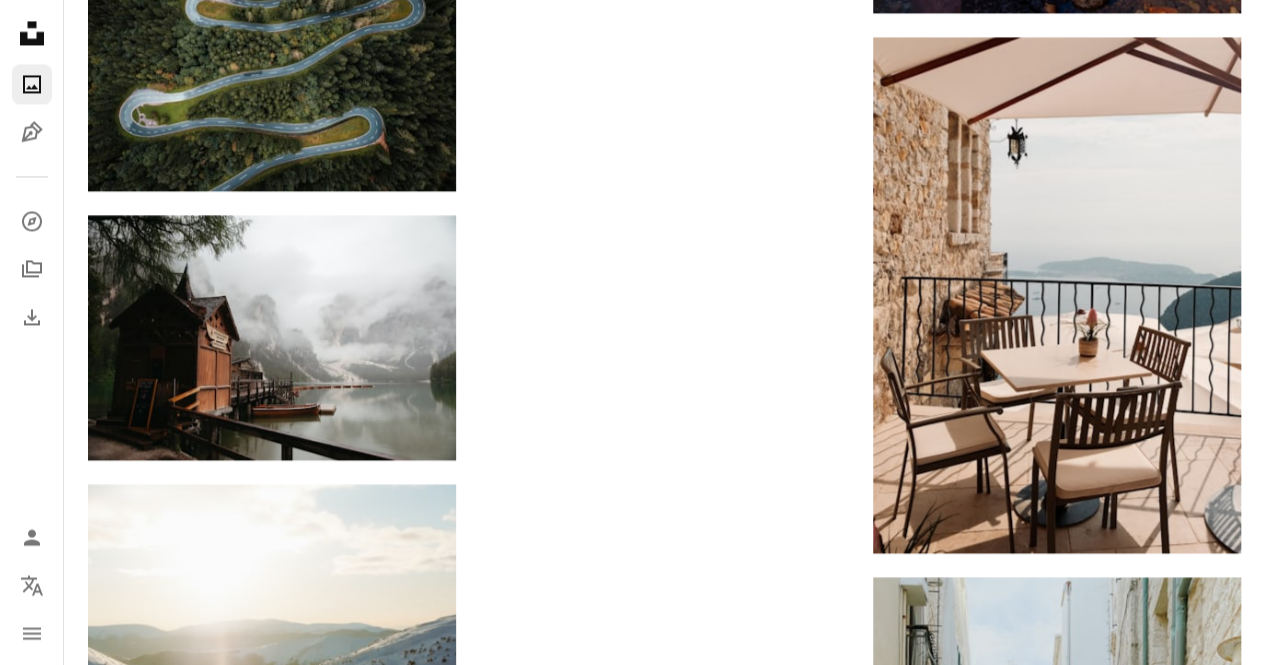 click at bounding box center [664, -2731] 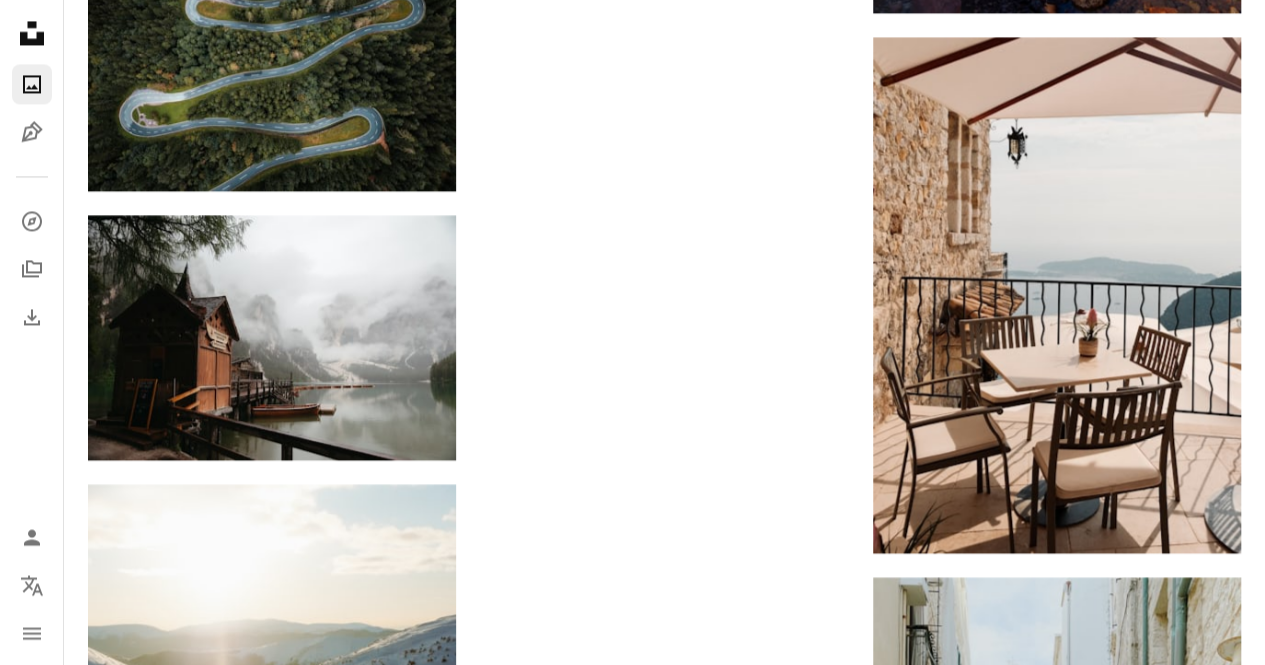 click at bounding box center [664, -2731] 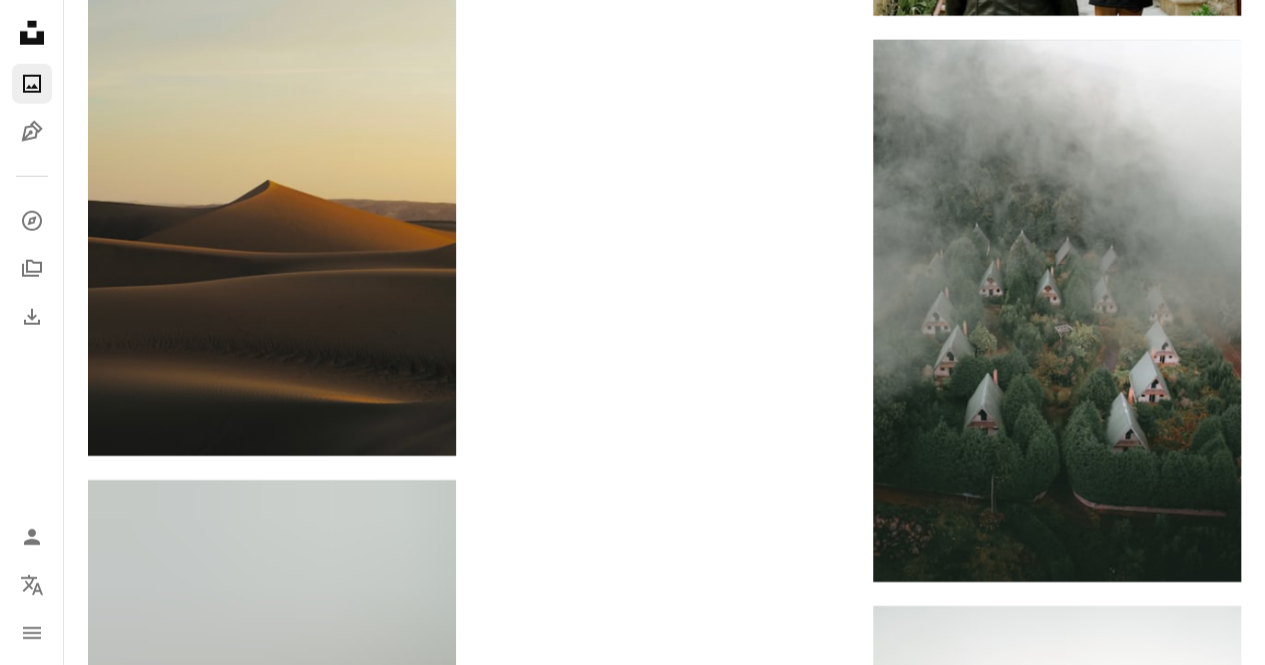 scroll, scrollTop: 59572, scrollLeft: 0, axis: vertical 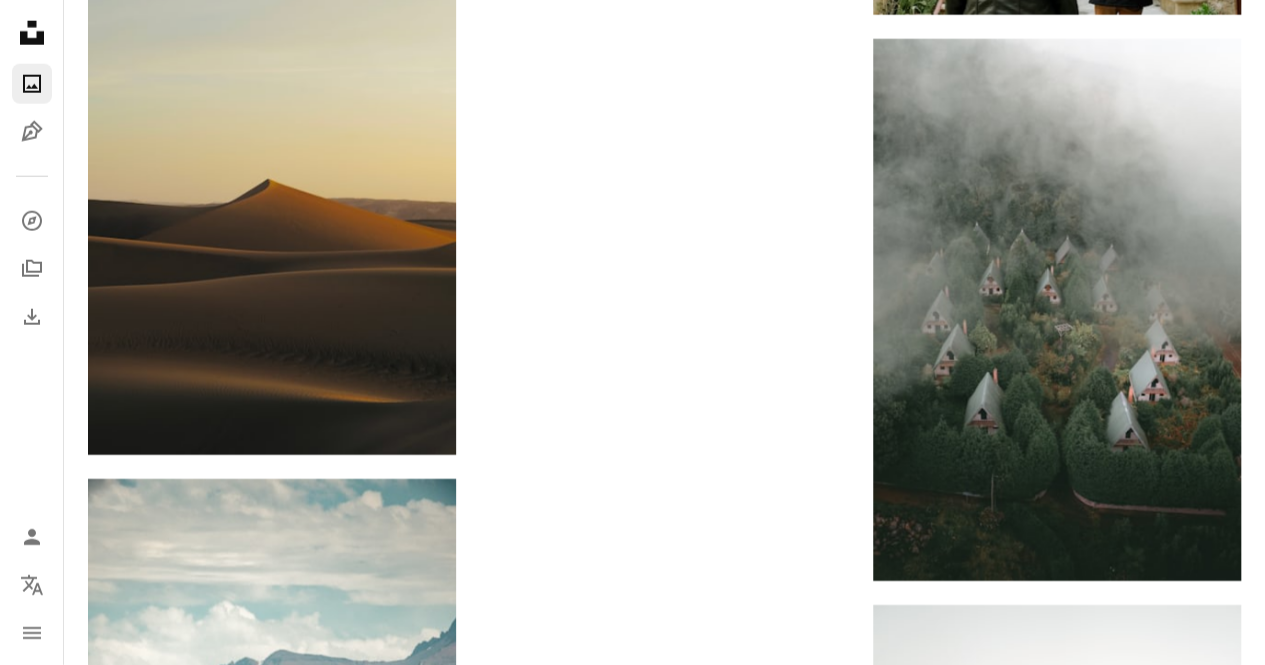 click at bounding box center [664, -2376] 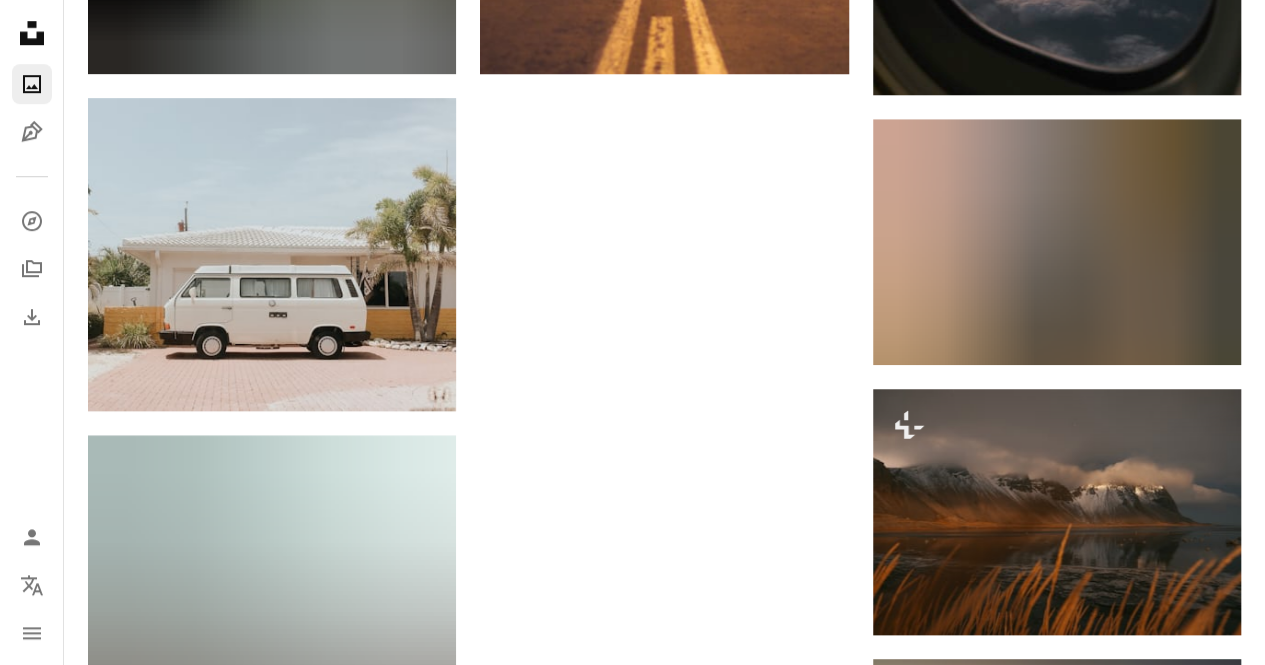 scroll, scrollTop: 73509, scrollLeft: 0, axis: vertical 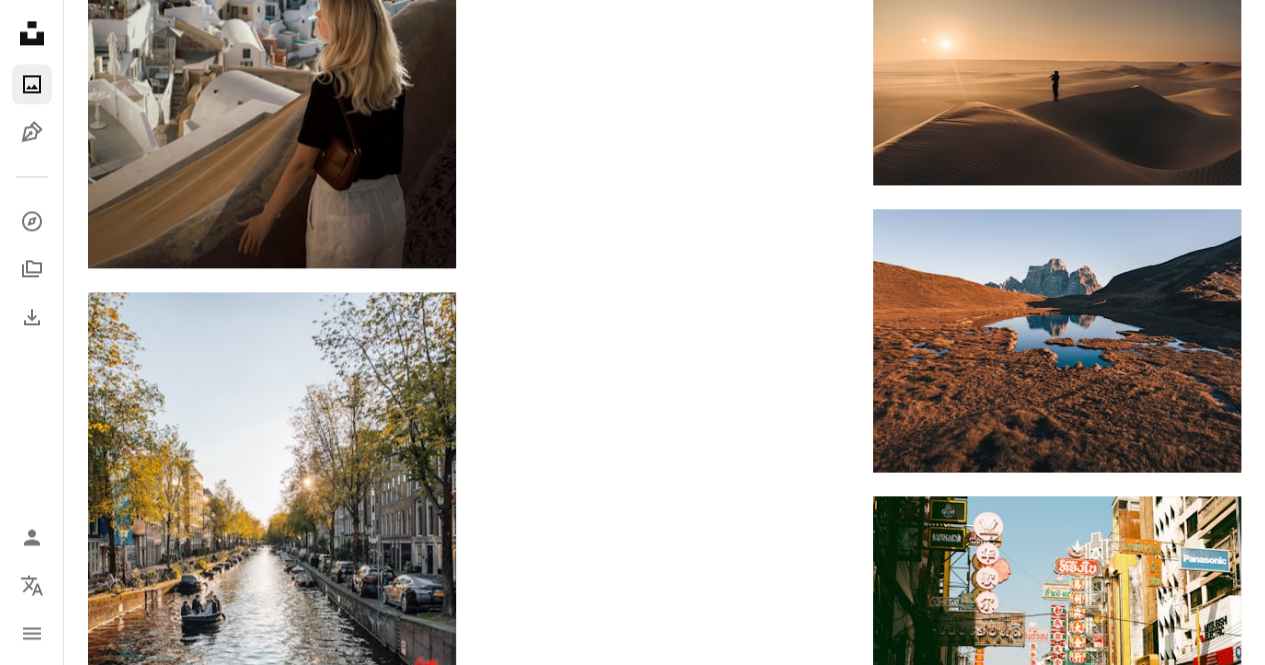 click at bounding box center (1057, -208) 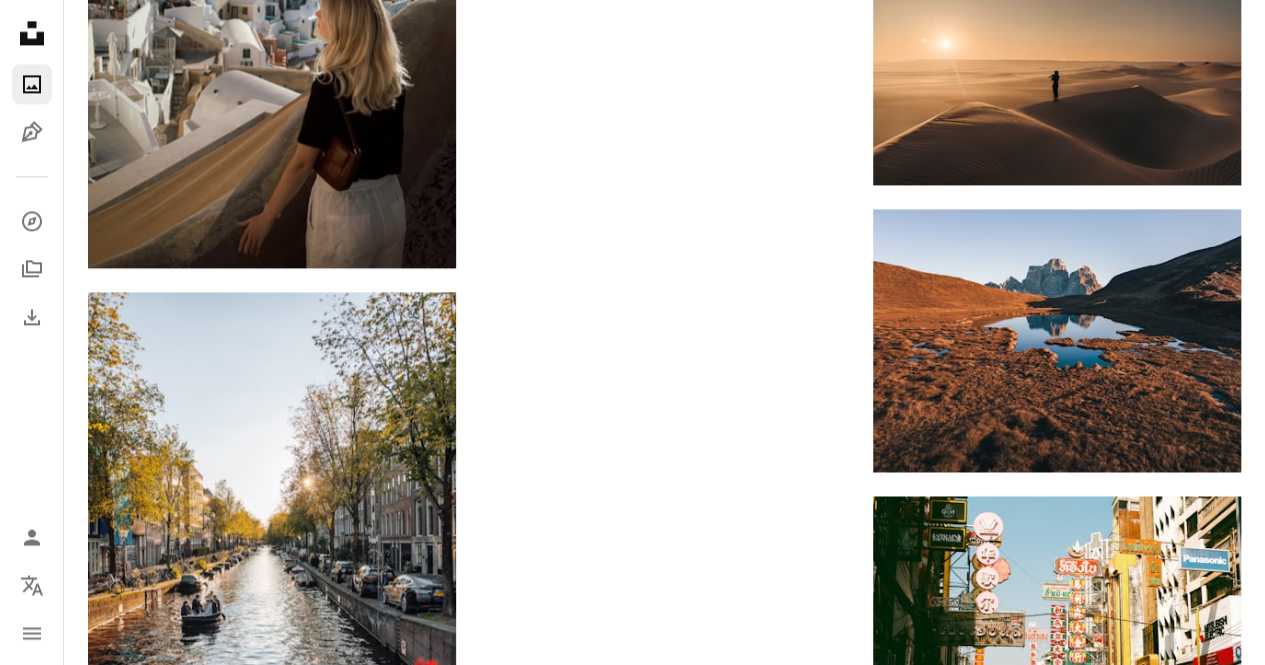 click at bounding box center (1057, -208) 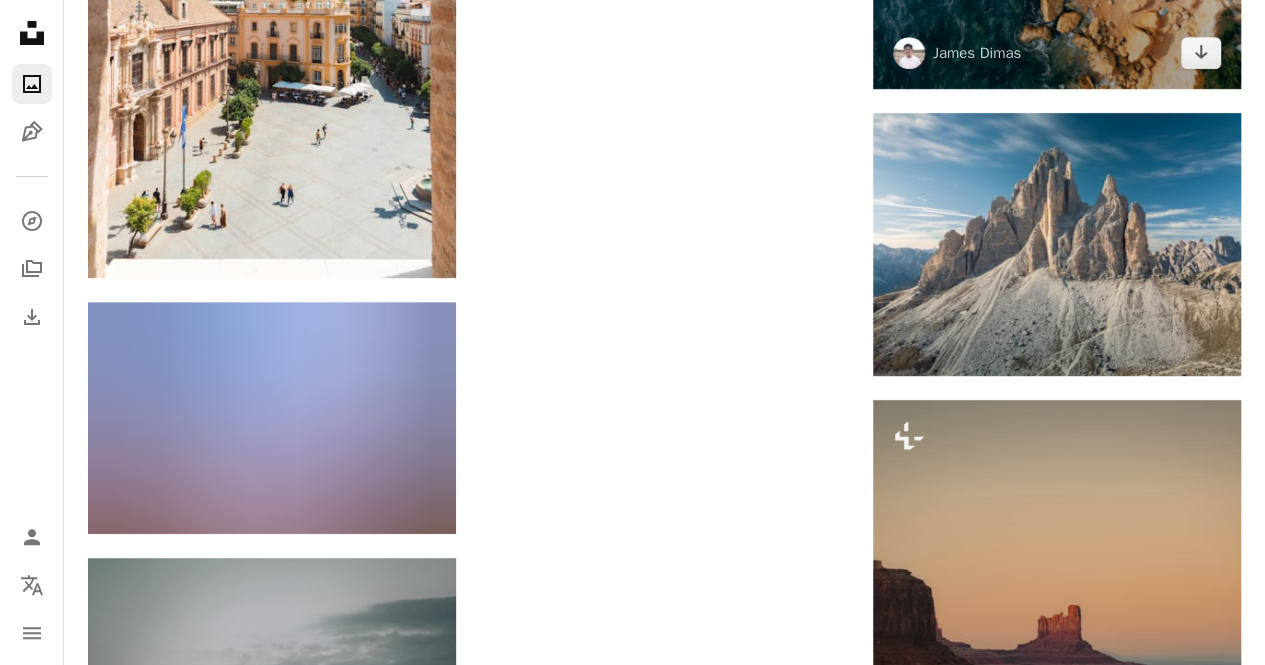 scroll, scrollTop: 81110, scrollLeft: 0, axis: vertical 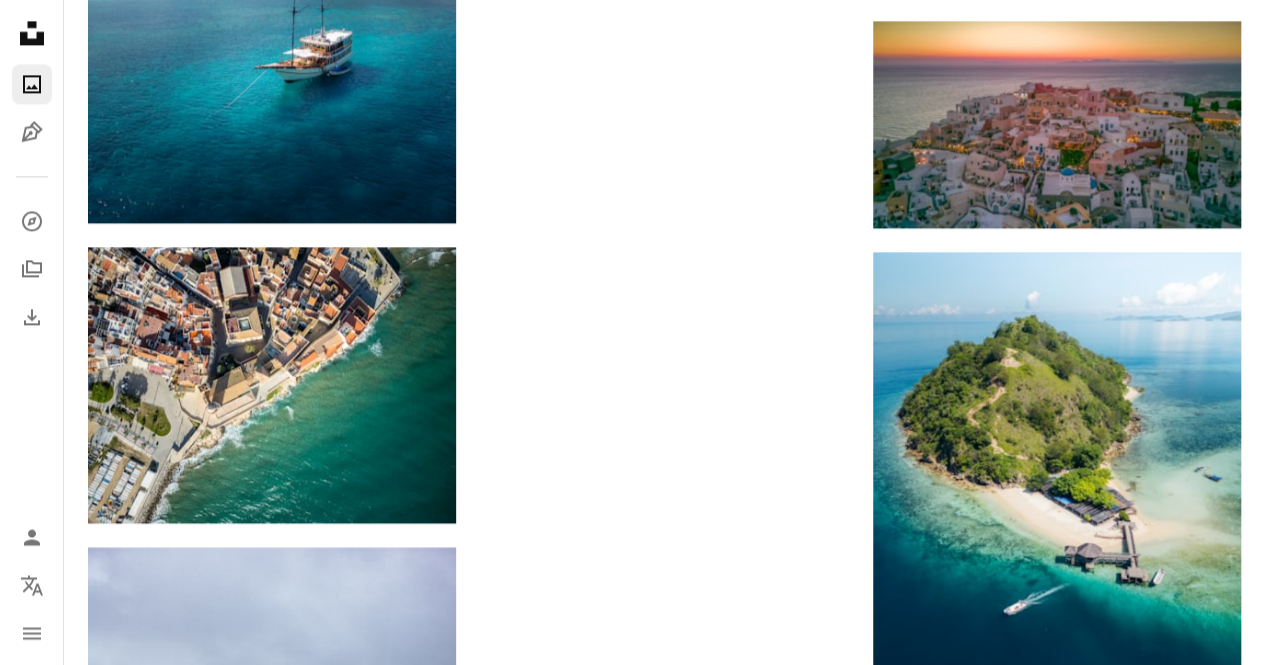 click at bounding box center (272, -986) 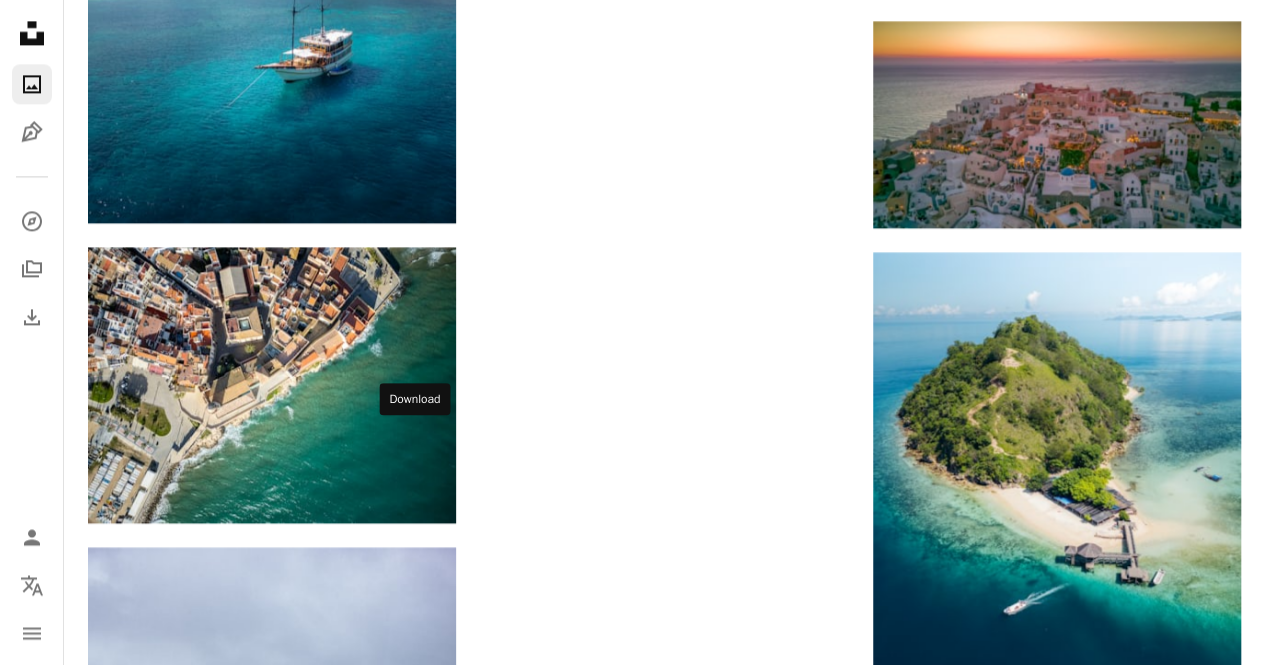 click on "Arrow pointing down" 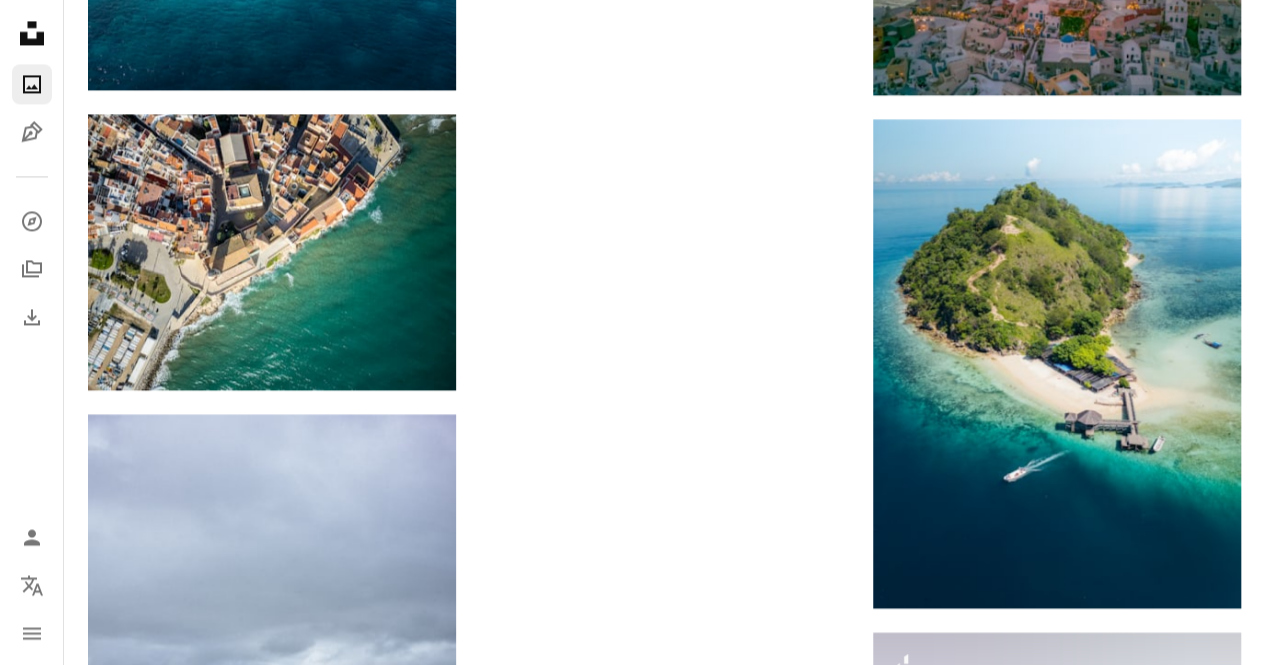 scroll, scrollTop: 81652, scrollLeft: 0, axis: vertical 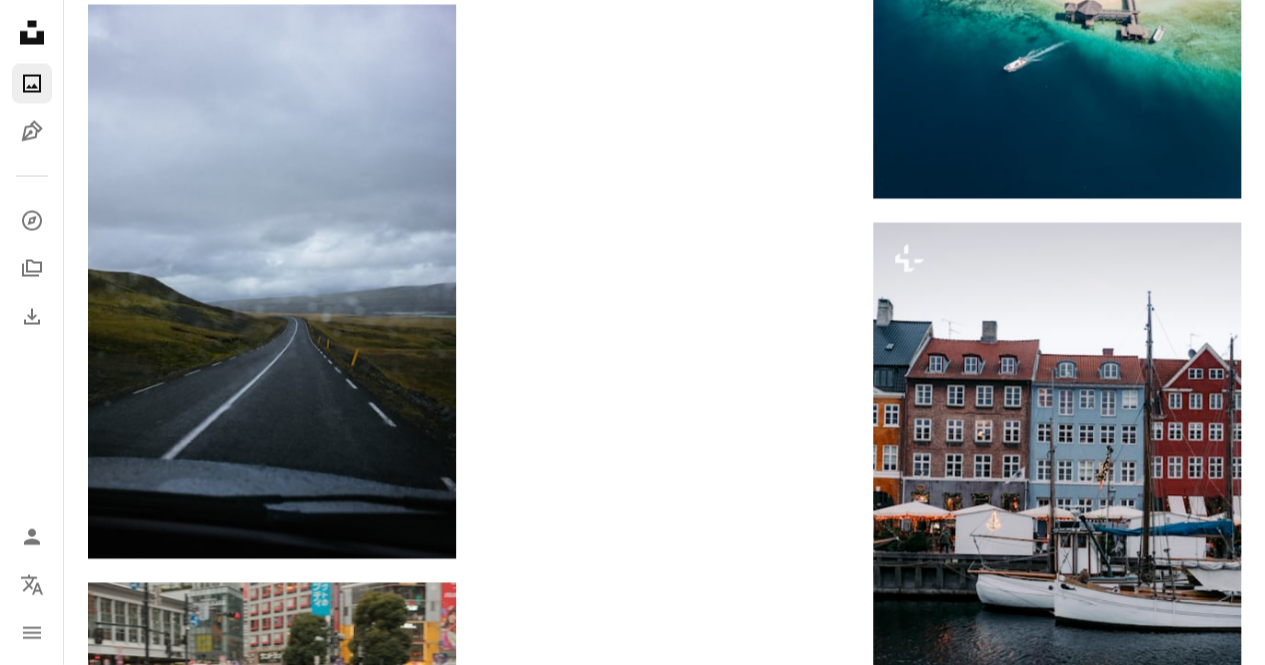 click at bounding box center (272, -1112) 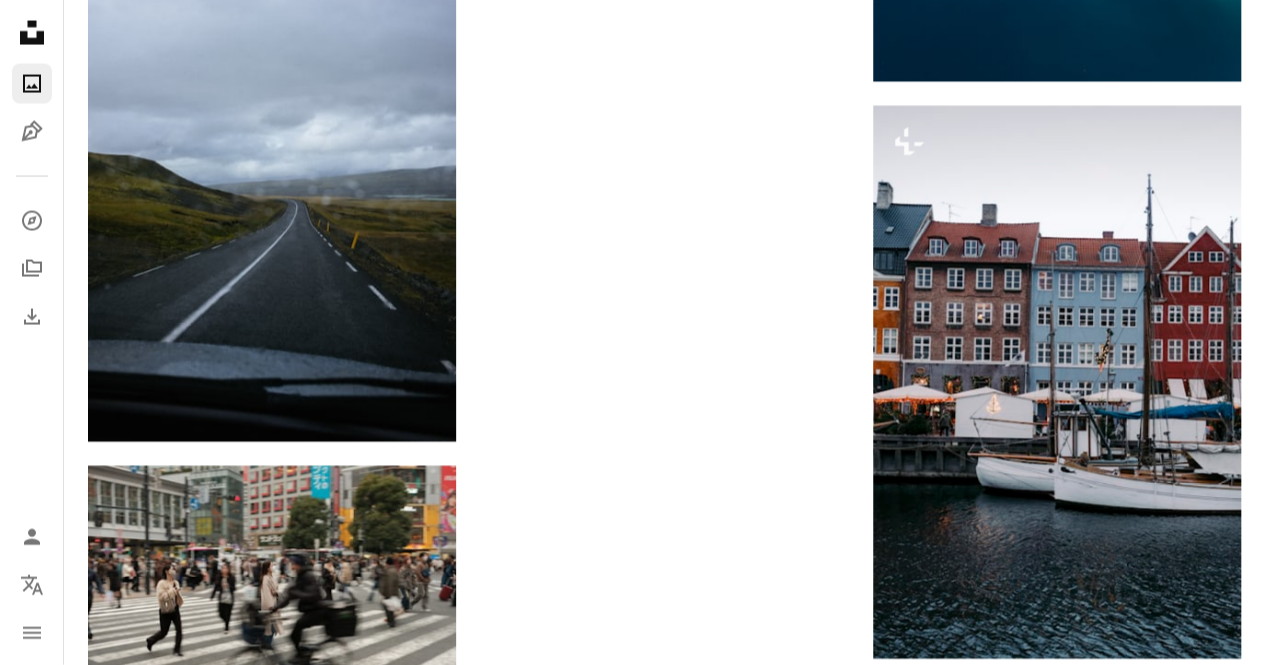 scroll, scrollTop: 82235, scrollLeft: 0, axis: vertical 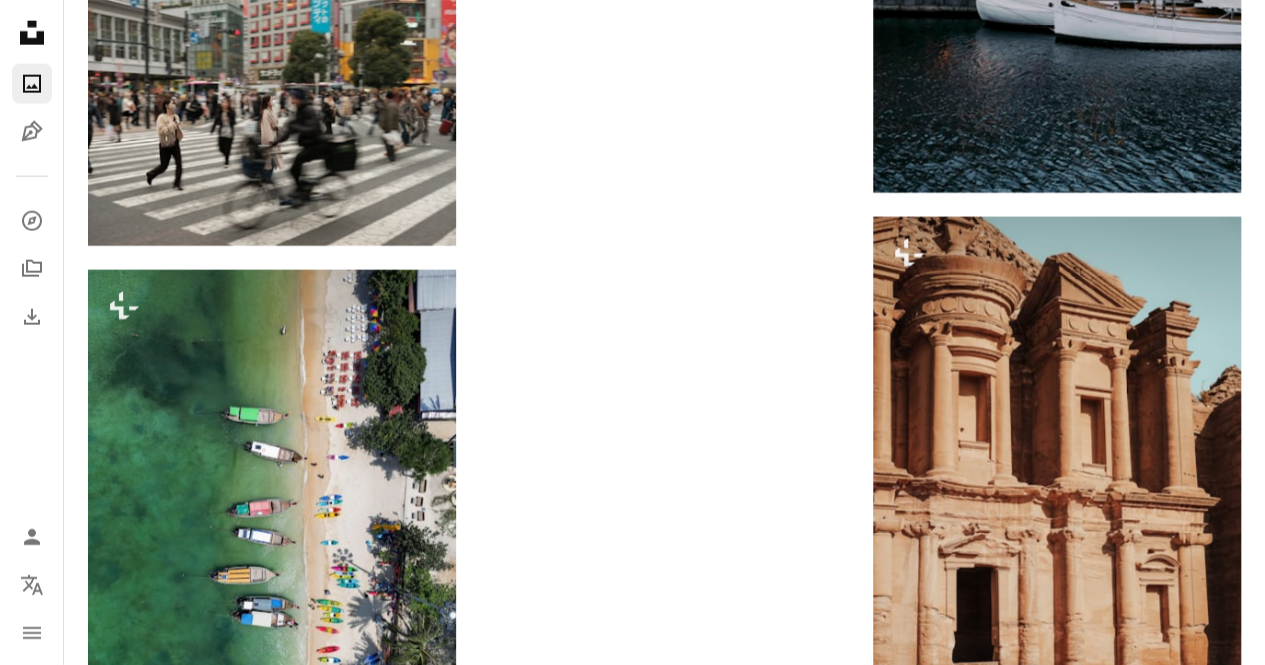 click at bounding box center (664, -2768) 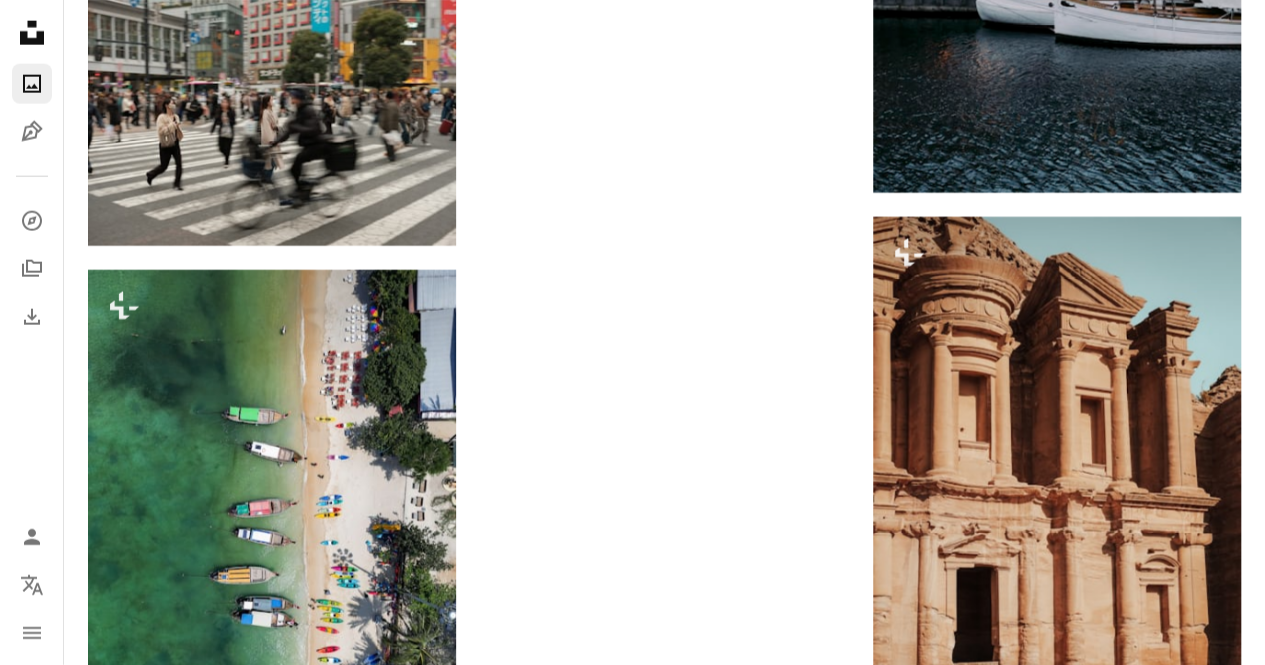 scroll, scrollTop: 82635, scrollLeft: 0, axis: vertical 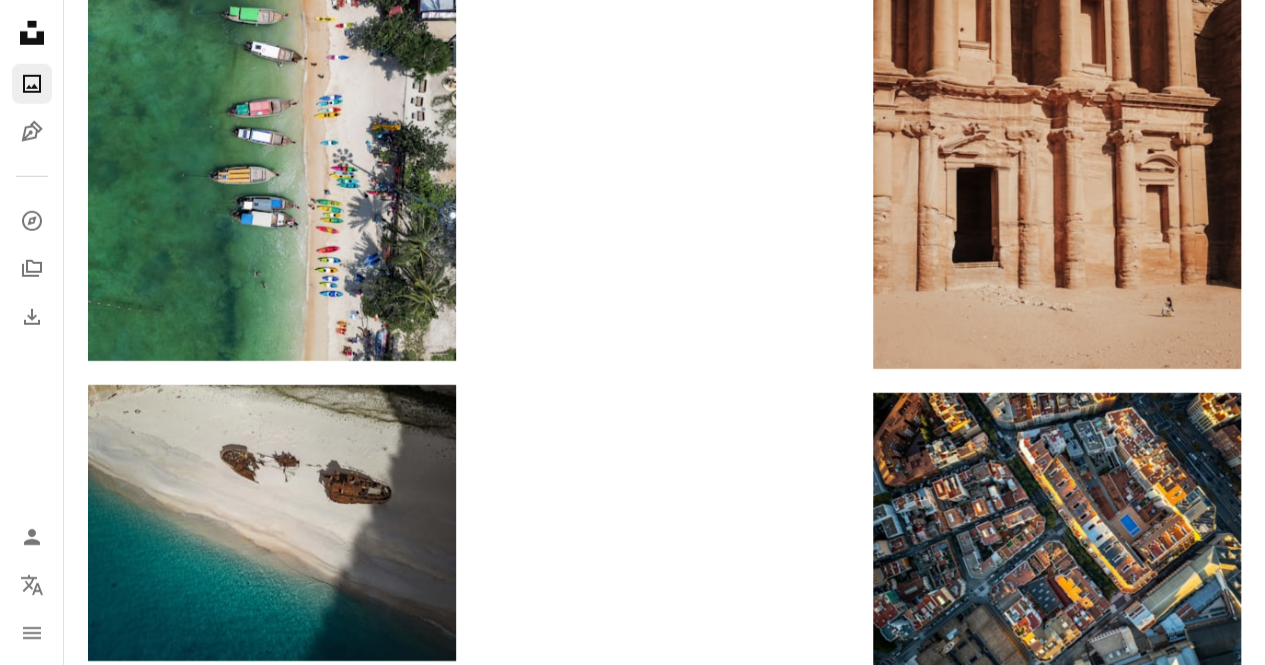 click at bounding box center [664, -2649] 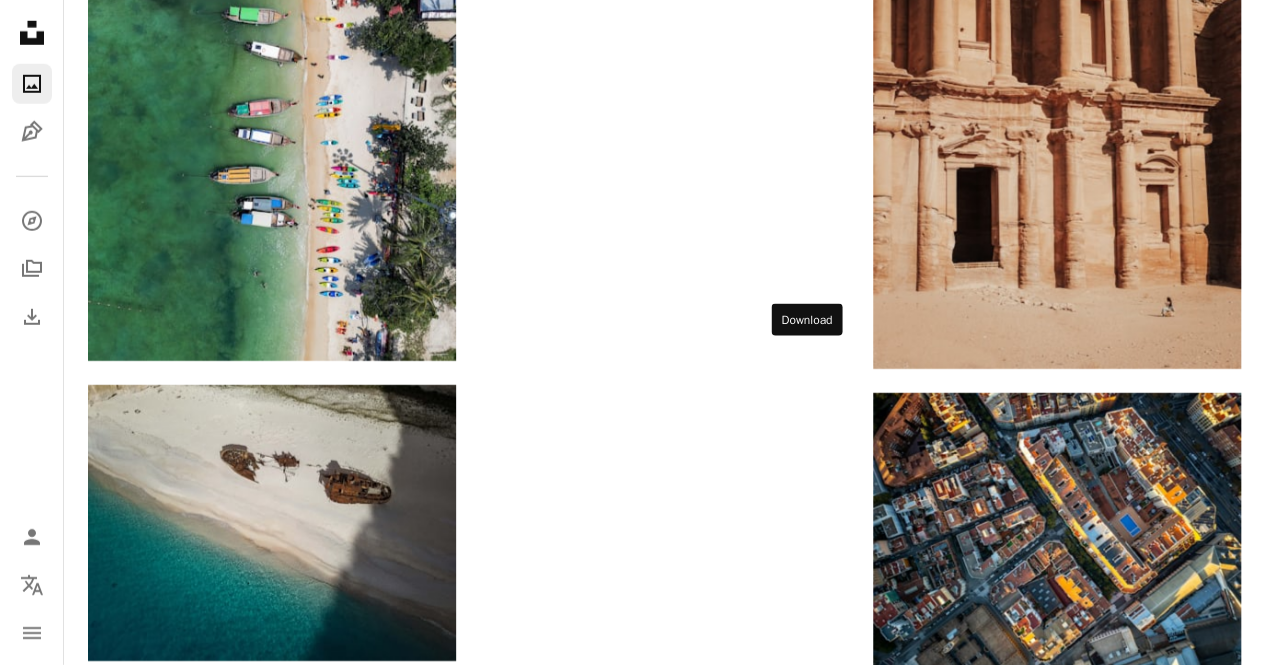 click on "Arrow pointing down" 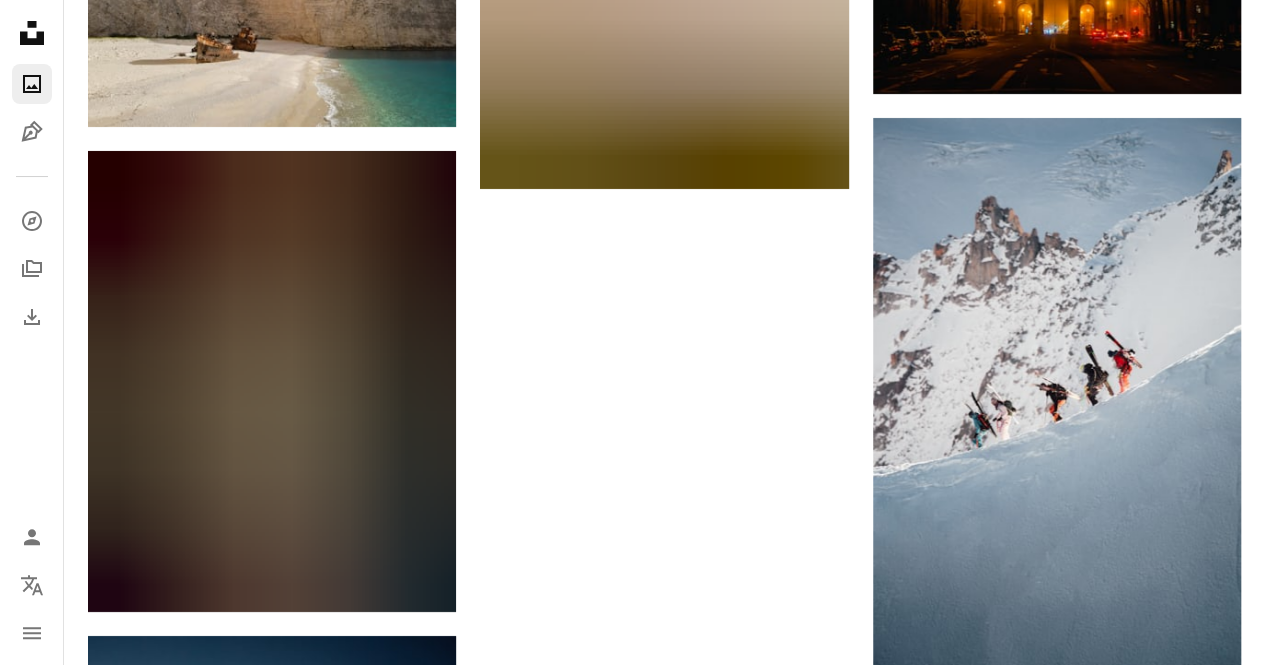 scroll, scrollTop: 83779, scrollLeft: 0, axis: vertical 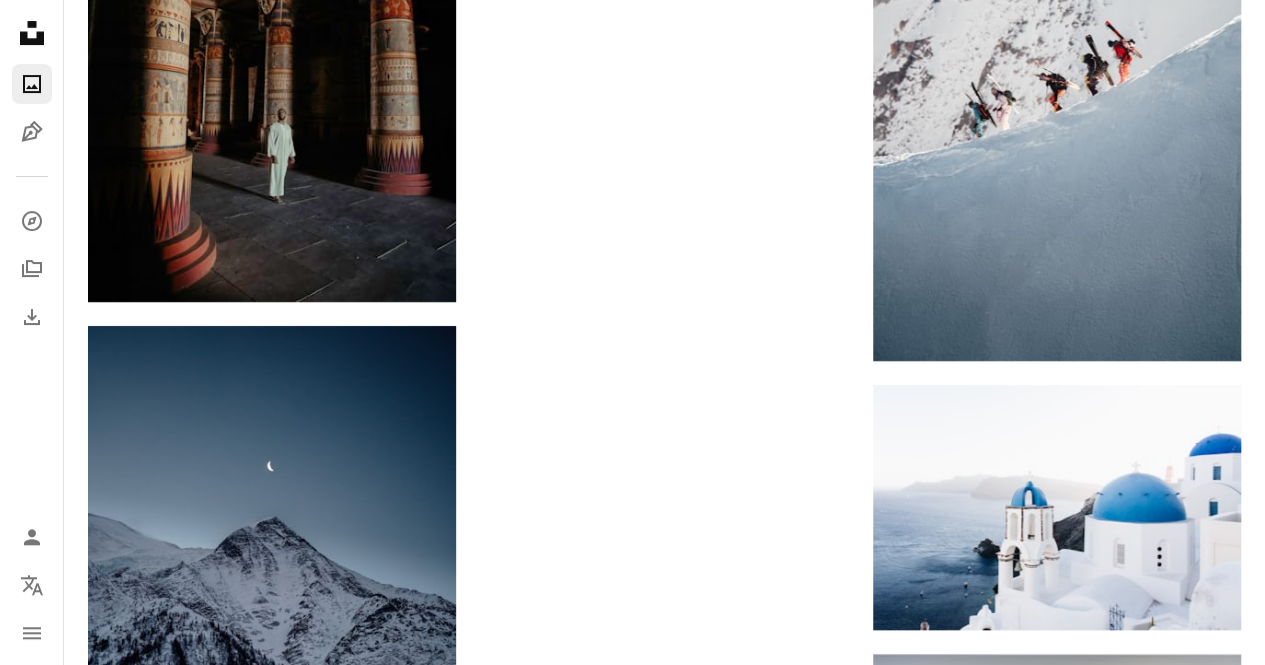click on "Arrow pointing down" 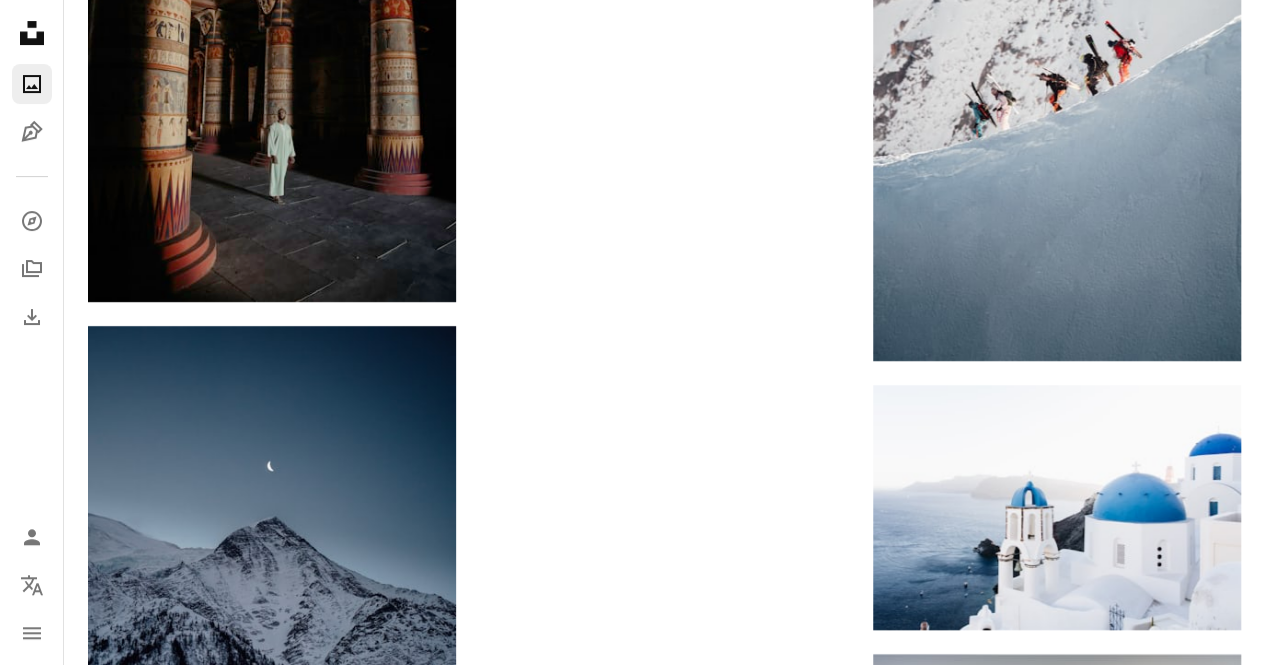 click on "Arrow pointing down" 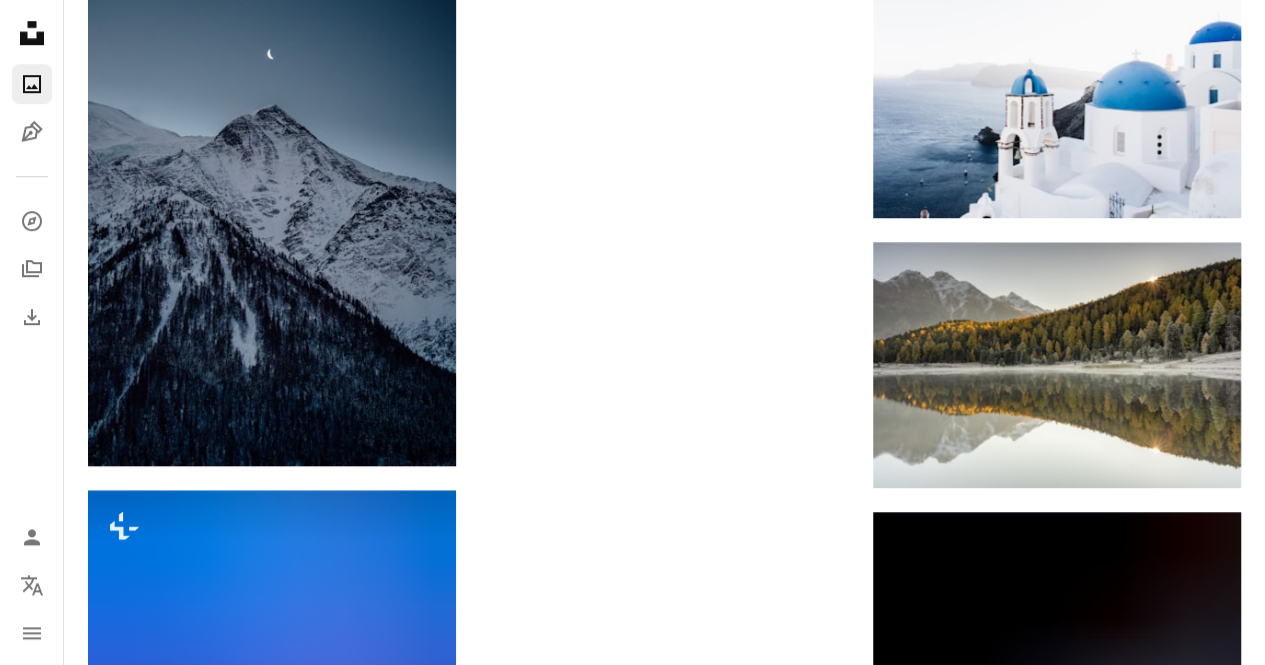 scroll, scrollTop: 84203, scrollLeft: 0, axis: vertical 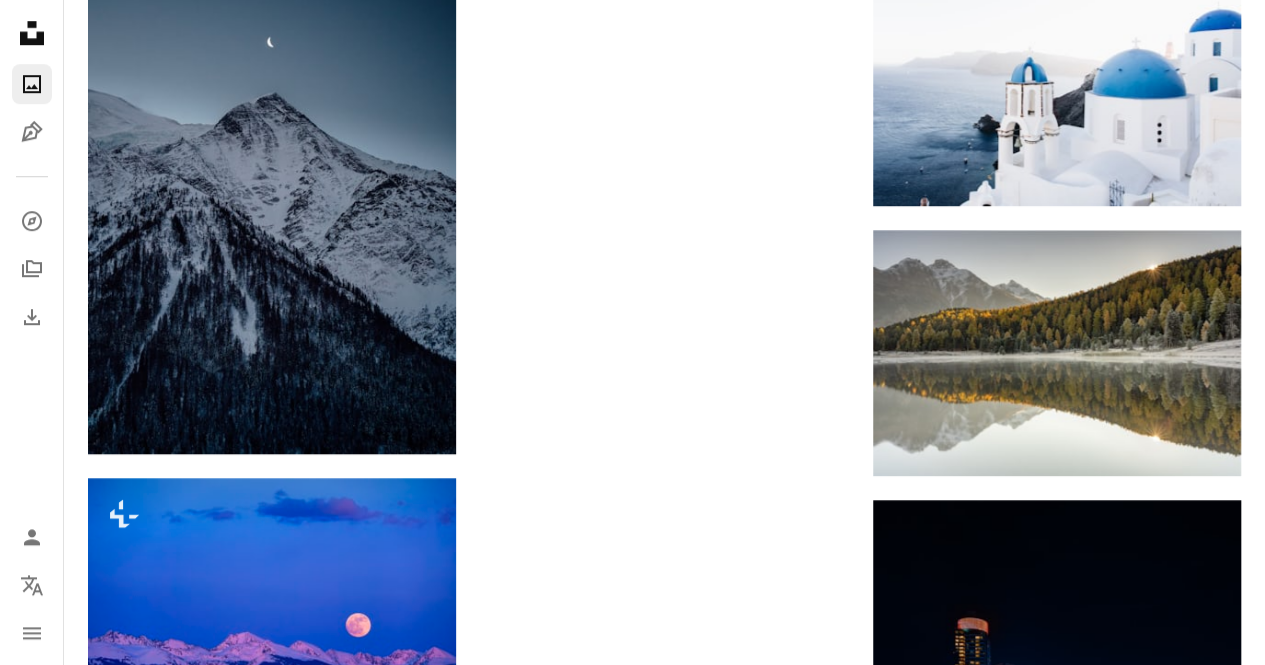 click on "Arrow pointing down" 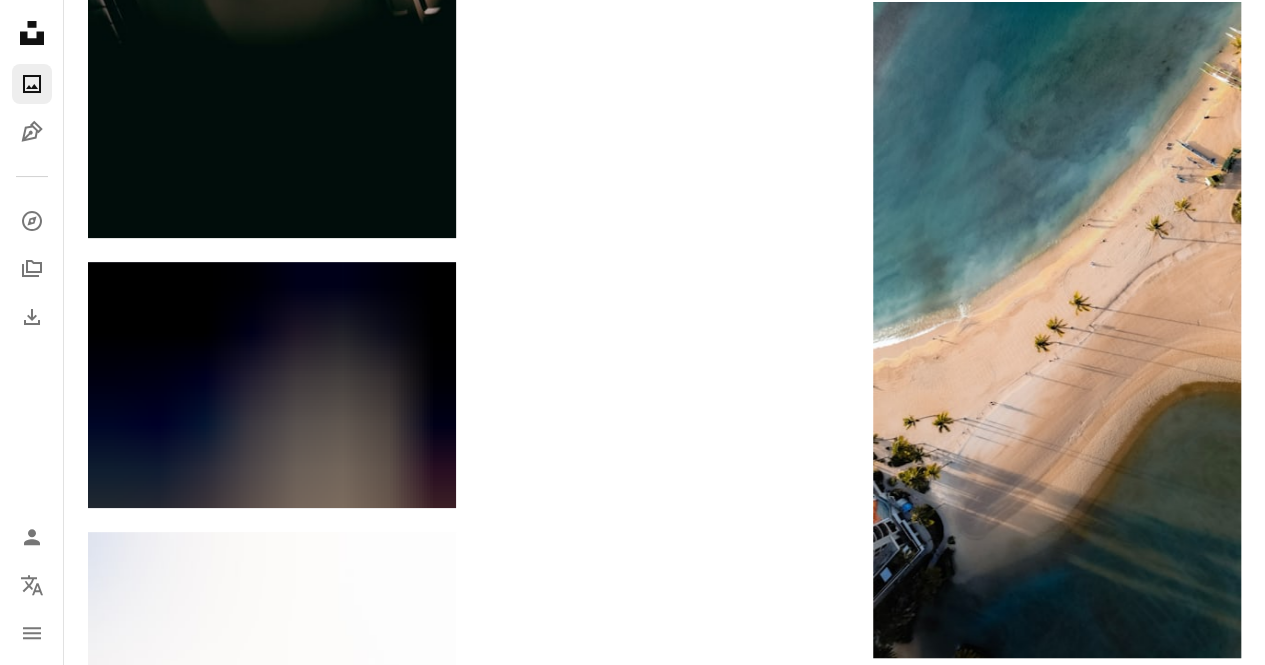 scroll, scrollTop: 87320, scrollLeft: 0, axis: vertical 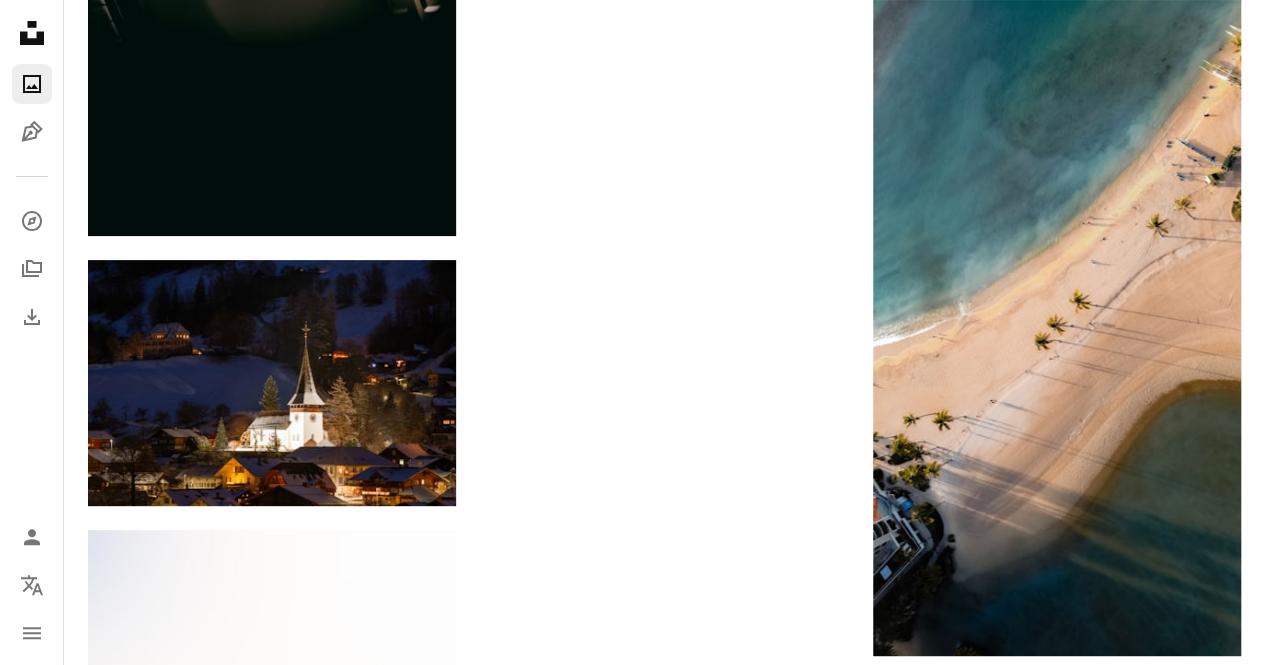click on "Arrow pointing down" at bounding box center (809, -2314) 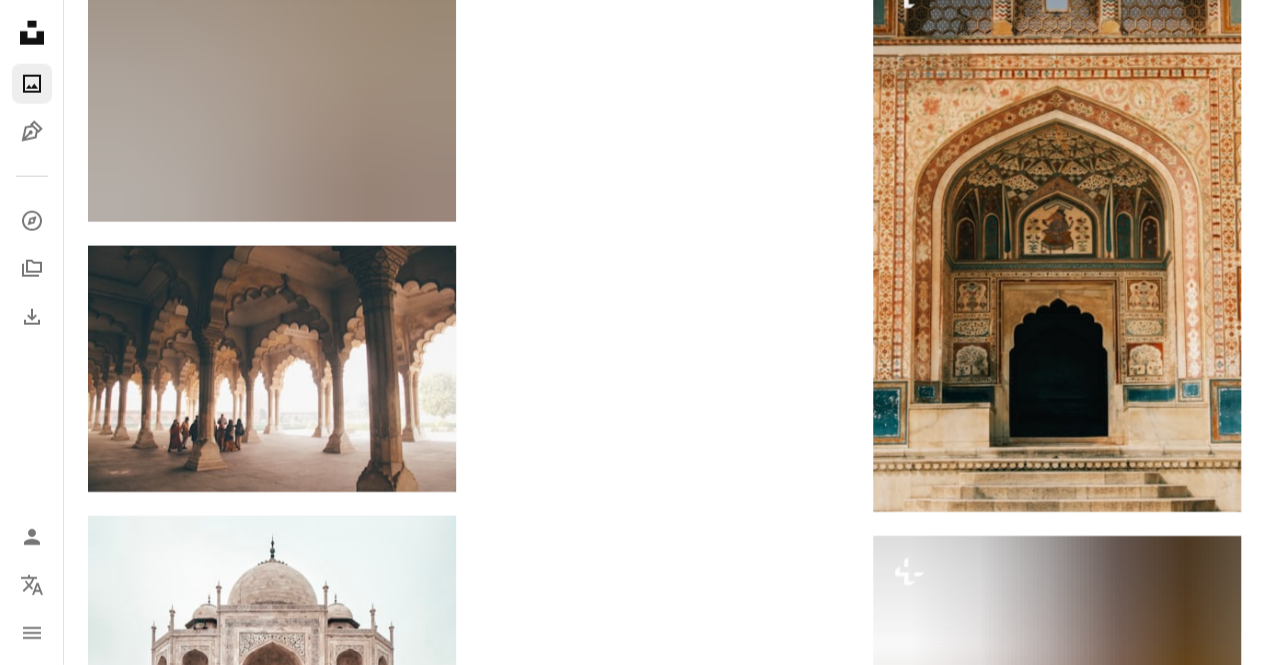scroll, scrollTop: 97783, scrollLeft: 0, axis: vertical 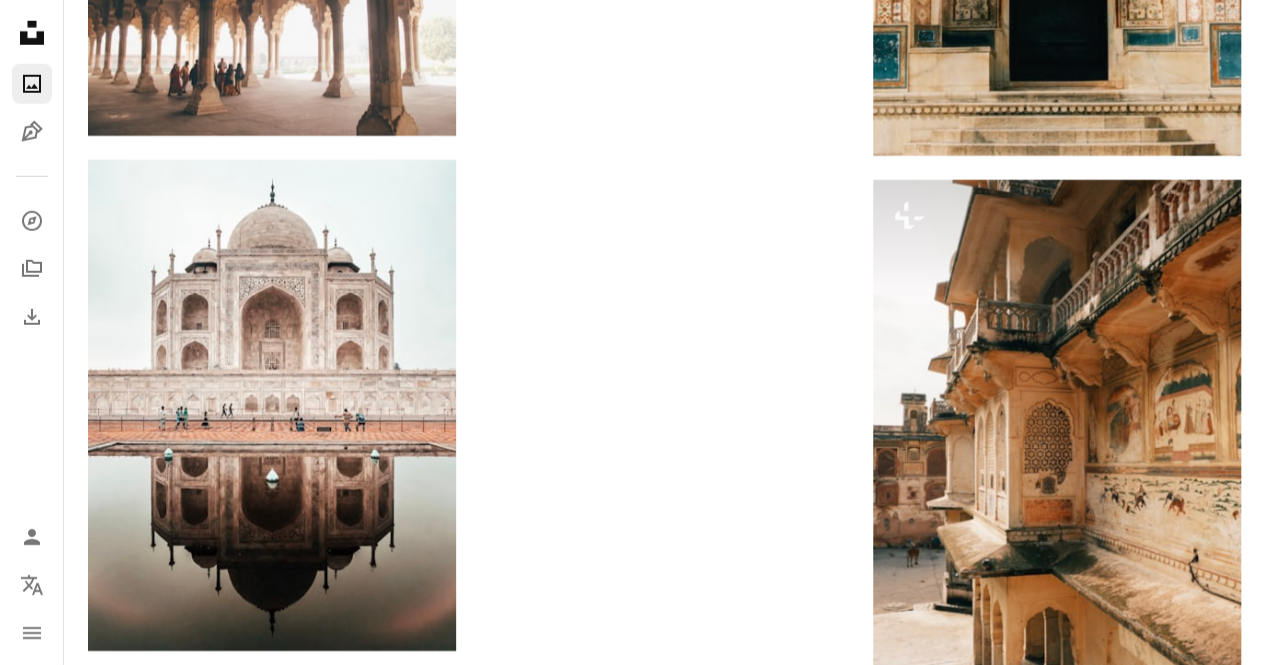click at bounding box center (664, -2780) 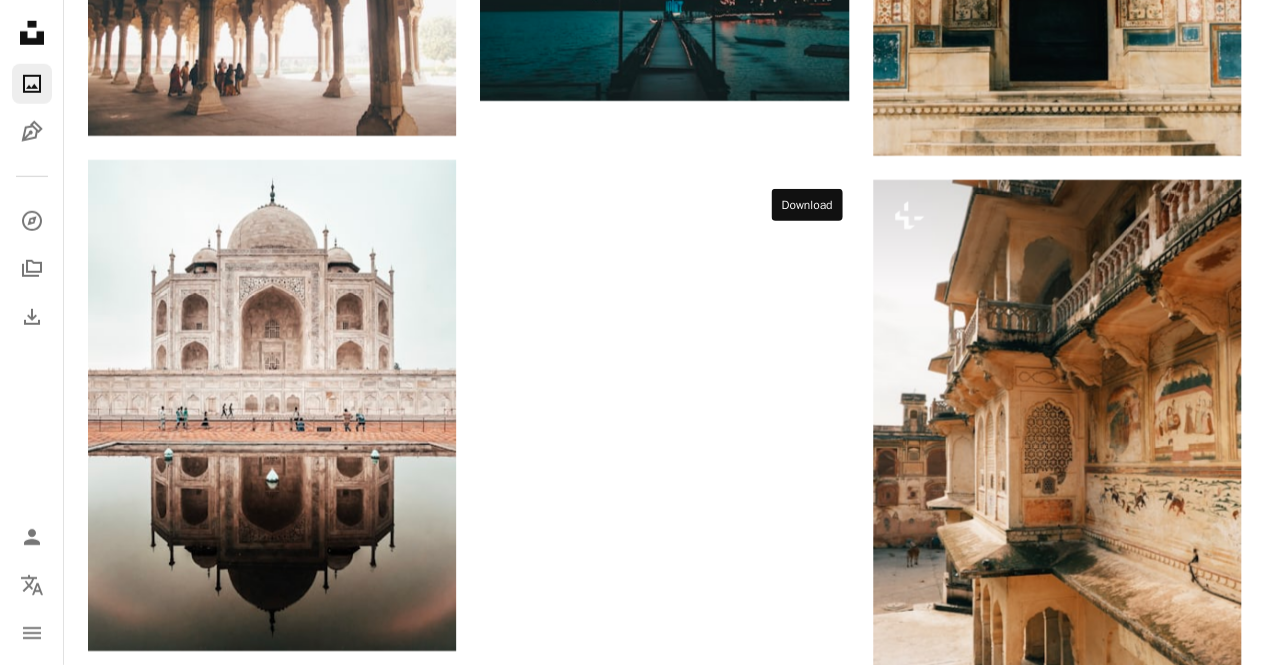 click on "Arrow pointing down" 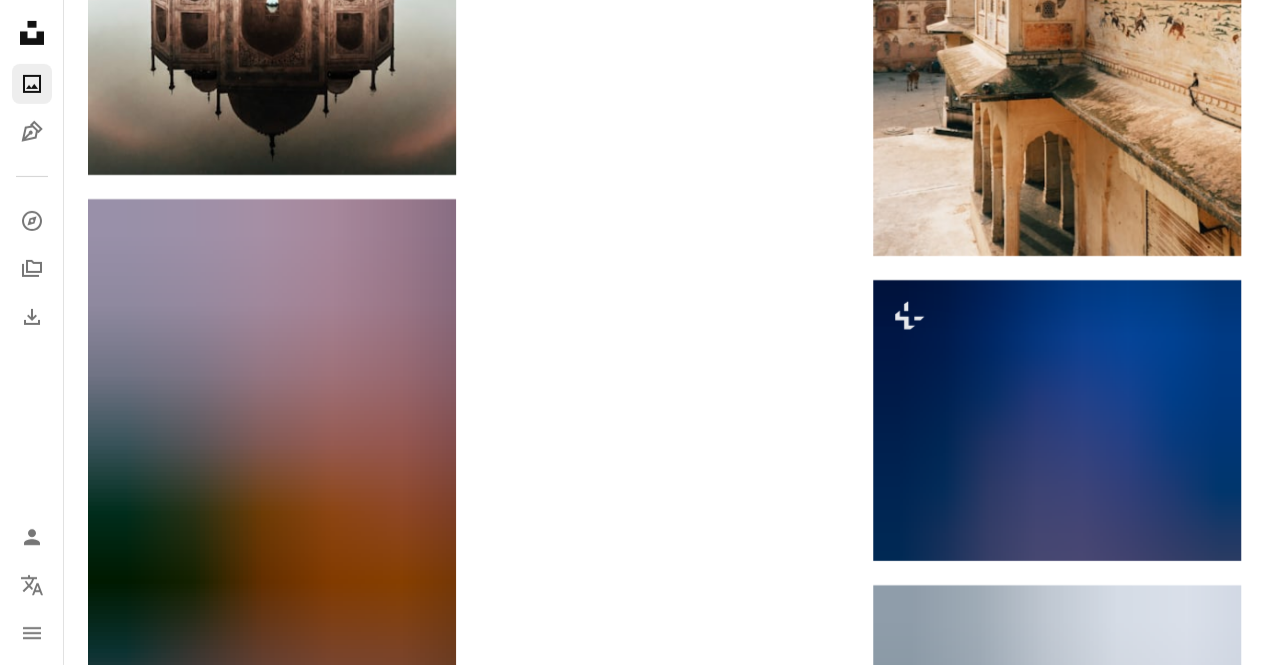 scroll, scrollTop: 98974, scrollLeft: 0, axis: vertical 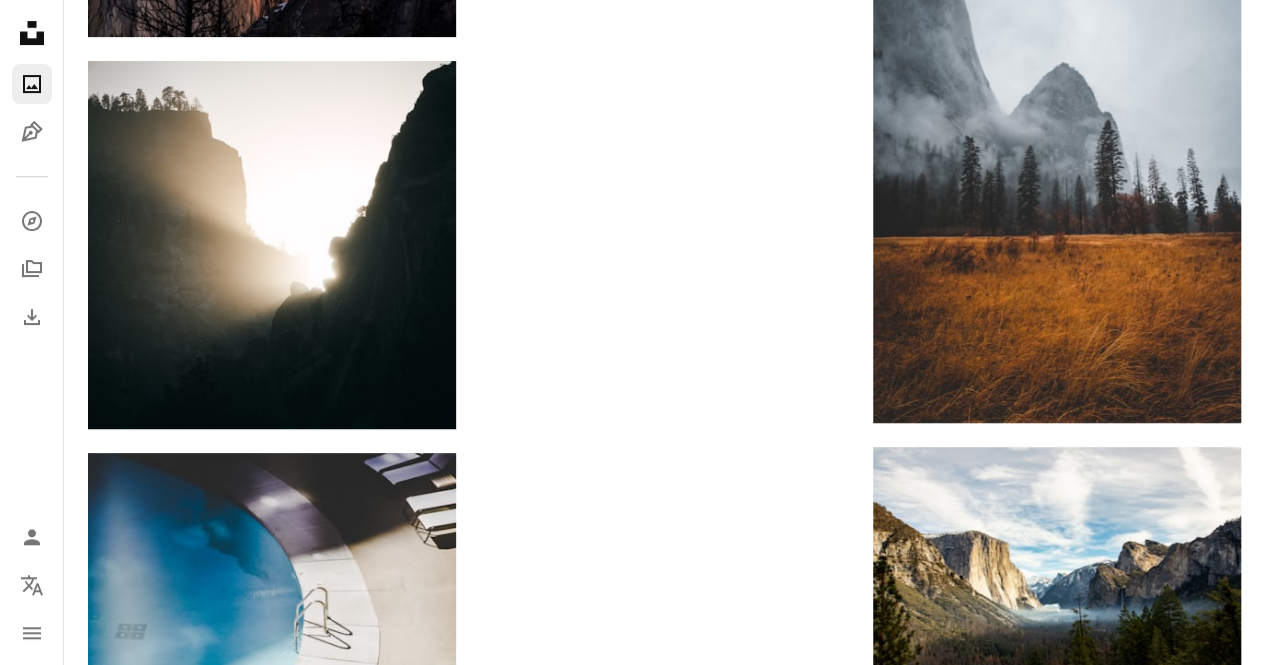 click at bounding box center (664, -2481) 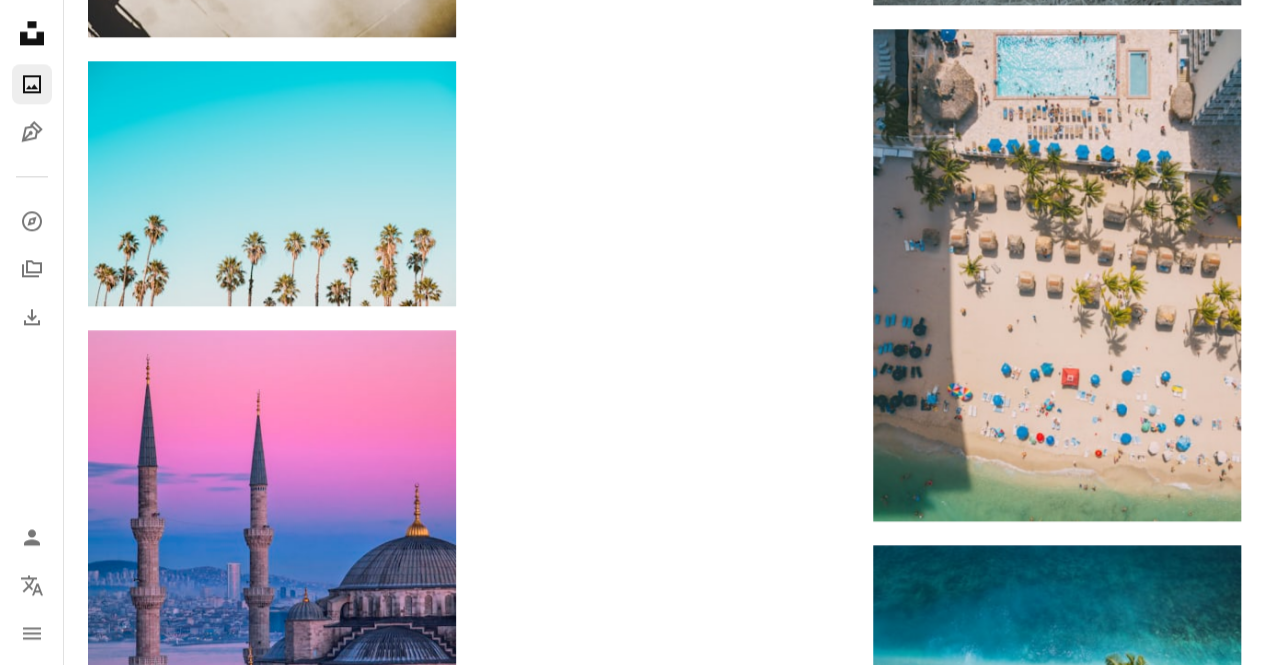 scroll, scrollTop: 99946, scrollLeft: 0, axis: vertical 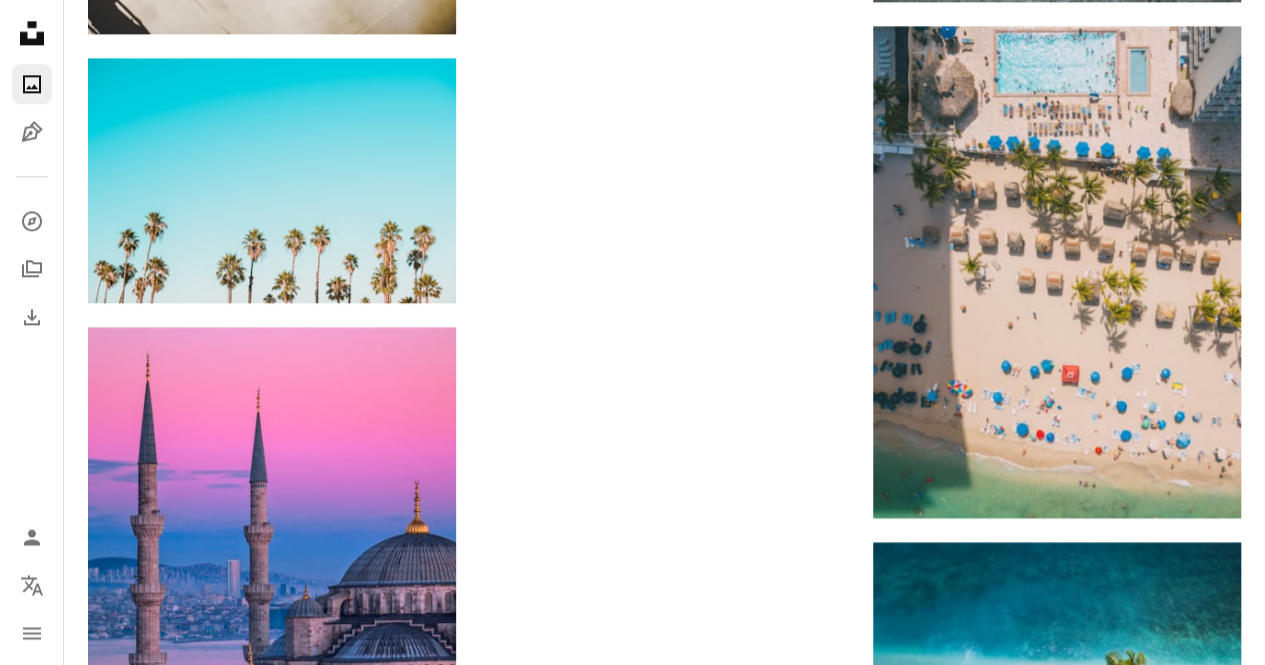 click at bounding box center [664, -1915] 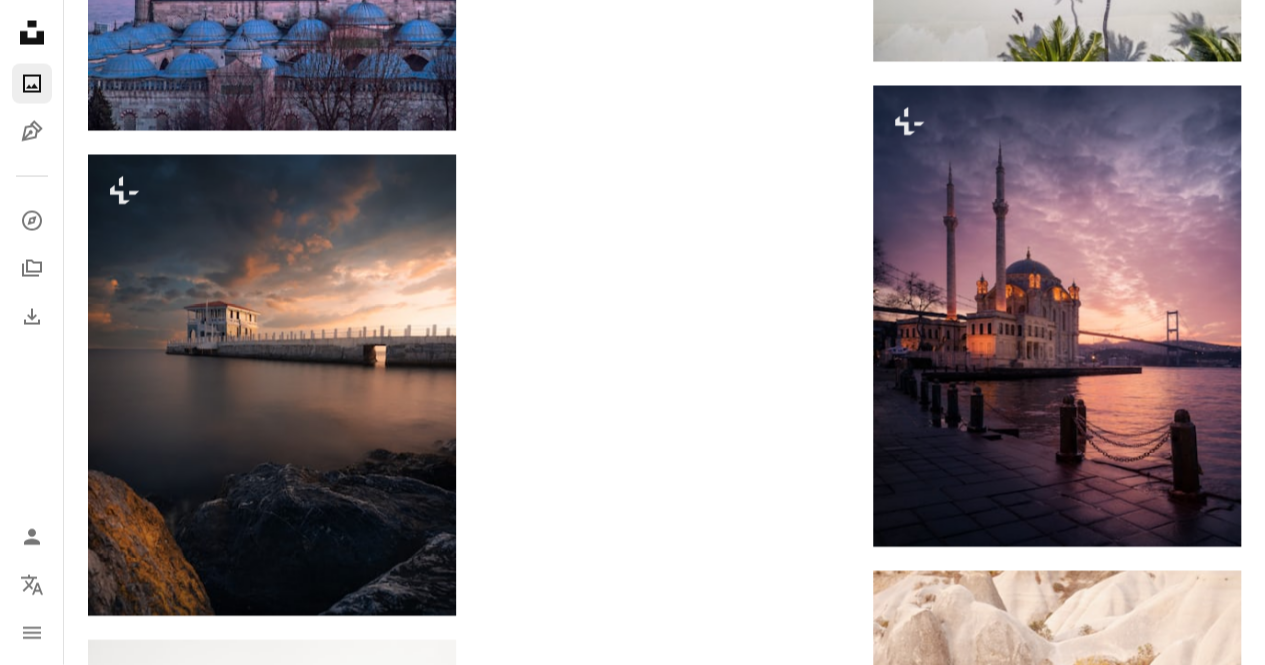click on "Arrow pointing down" at bounding box center [809, -2562] 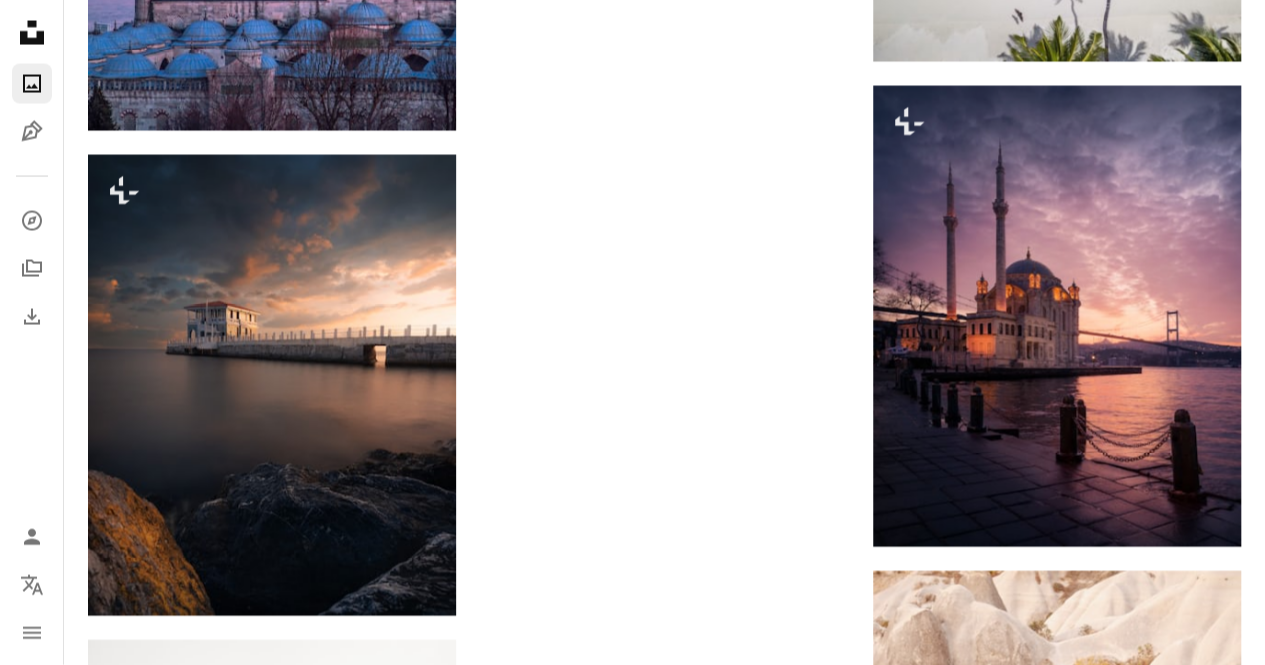 click on "Arrow pointing down" at bounding box center [809, -2562] 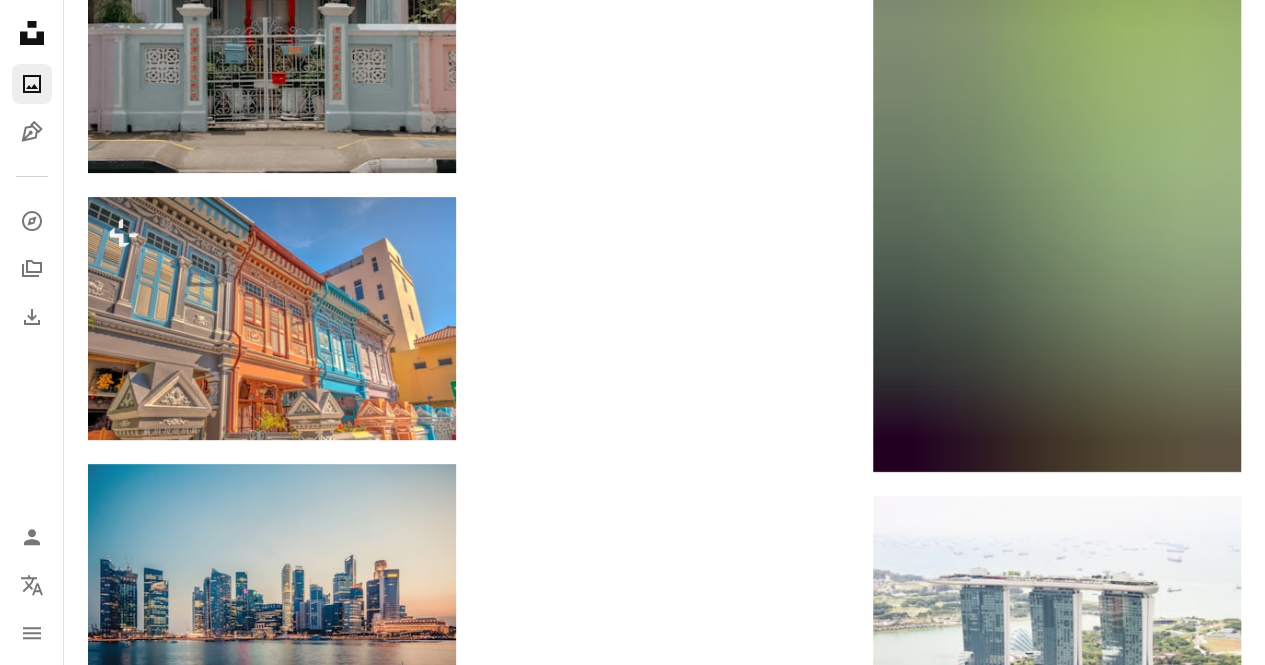 scroll, scrollTop: 102036, scrollLeft: 0, axis: vertical 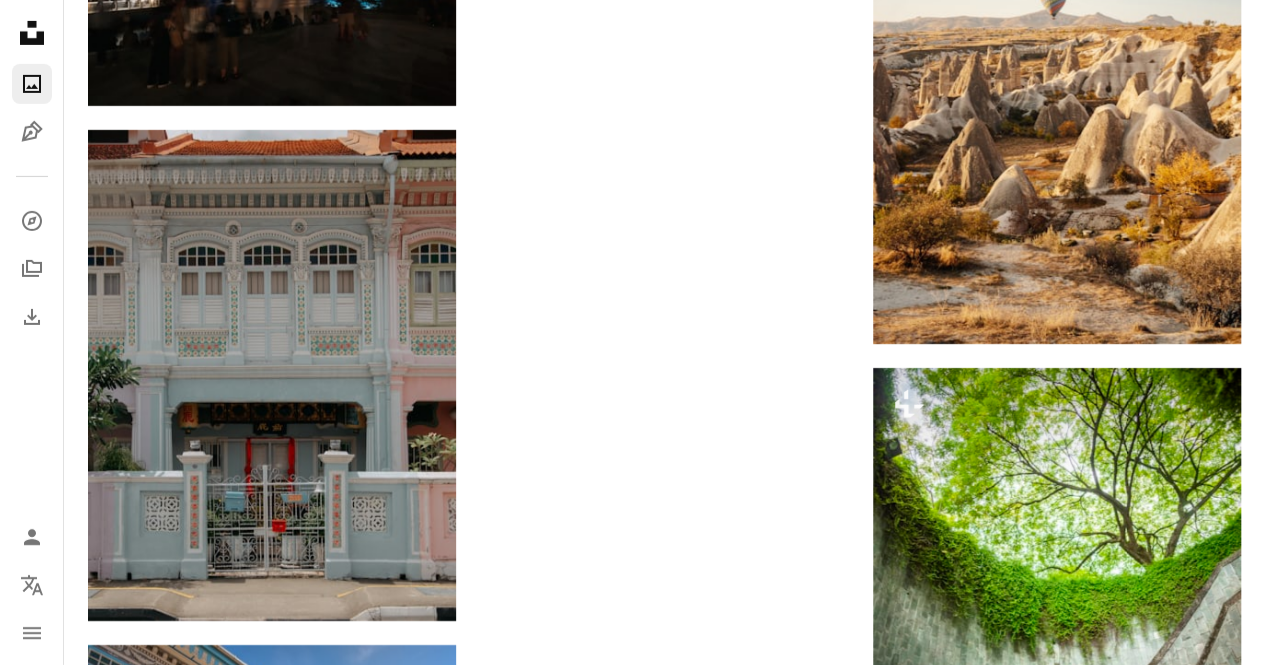 click on "A heart A plus sign [FIRST] Available for hire A checkmark inside of a circle Arrow pointing down A heart A plus sign [FIRST] [LAST] Available for hire A checkmark inside of a circle Arrow pointing down Plus sign for Unsplash+ A heart A plus sign [FIRST] [LAST] For Unsplash+ A lock Download A heart A plus sign [FIRST] Available for hire A checkmark inside of a circle Arrow pointing down A heart A plus sign [FIRST] Available for hire A checkmark inside of a circle Arrow pointing down Plus sign for Unsplash+ A heart A plus sign [FIRST] [LAST] For Unsplash+ A lock Download A heart A plus sign [FIRST] Available for hire A checkmark inside of a circle Arrow pointing down A heart A plus sign [FIRST] Available for hire A checkmark inside of a circle Arrow pointing down A heart A plus sign [FIRST] Available for hire A checkmark inside of a circle Arrow pointing down A heart A plus sign [FIRST] Available for hire A checkmark inside of a circle Arrow pointing down For" at bounding box center (664, -50823) 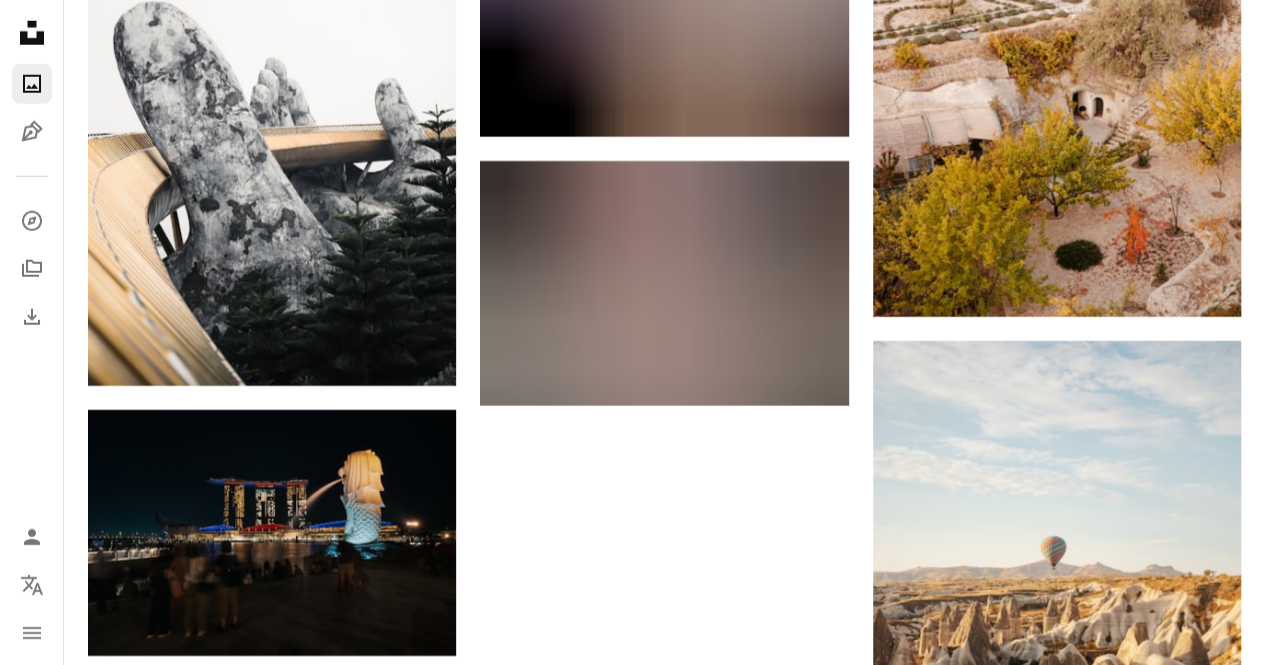 scroll, scrollTop: 101602, scrollLeft: 0, axis: vertical 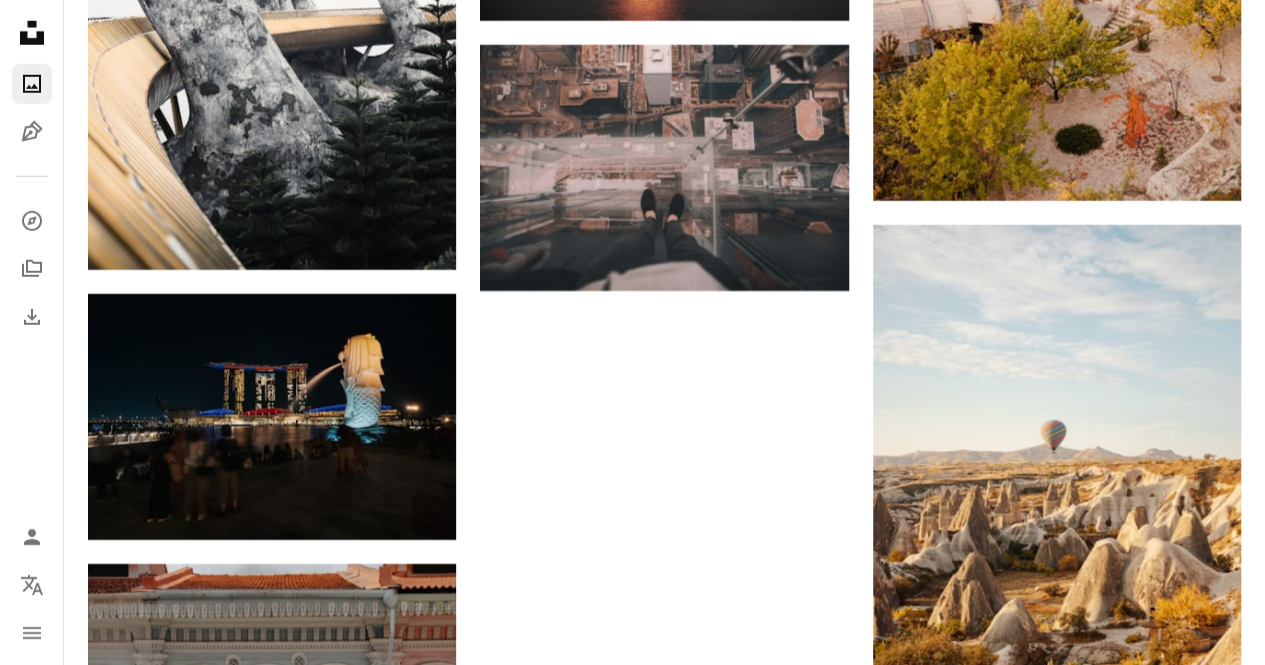 click on "Arrow pointing down" 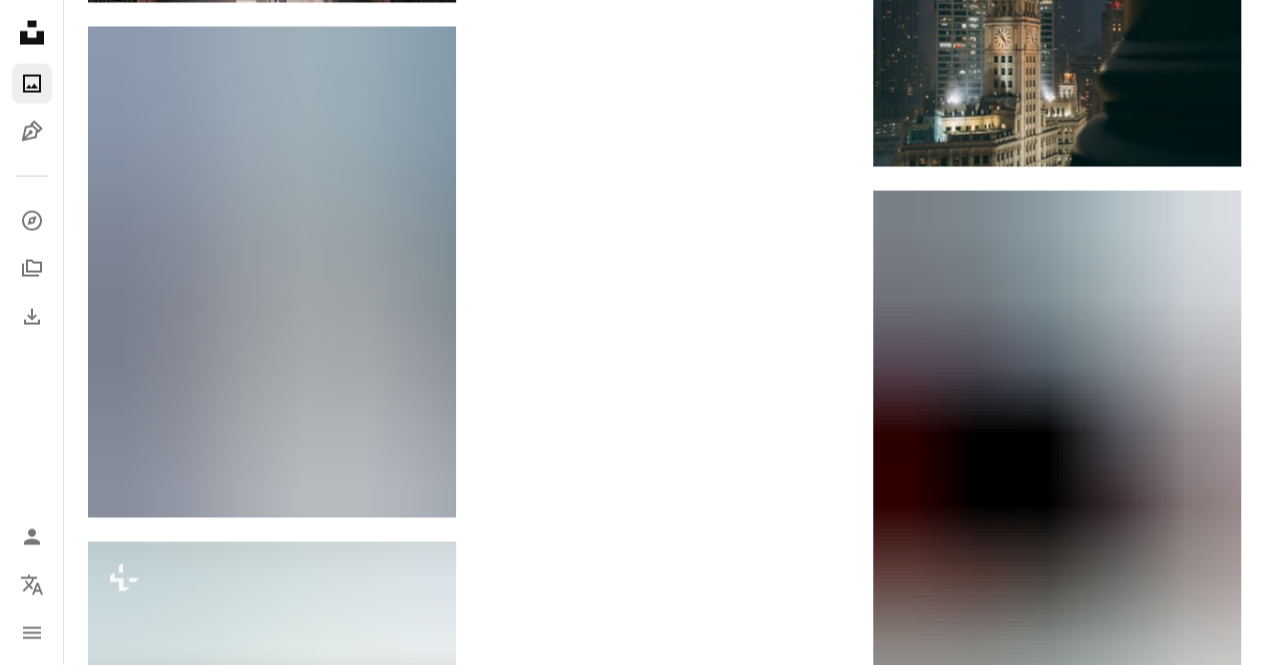 scroll, scrollTop: 104744, scrollLeft: 0, axis: vertical 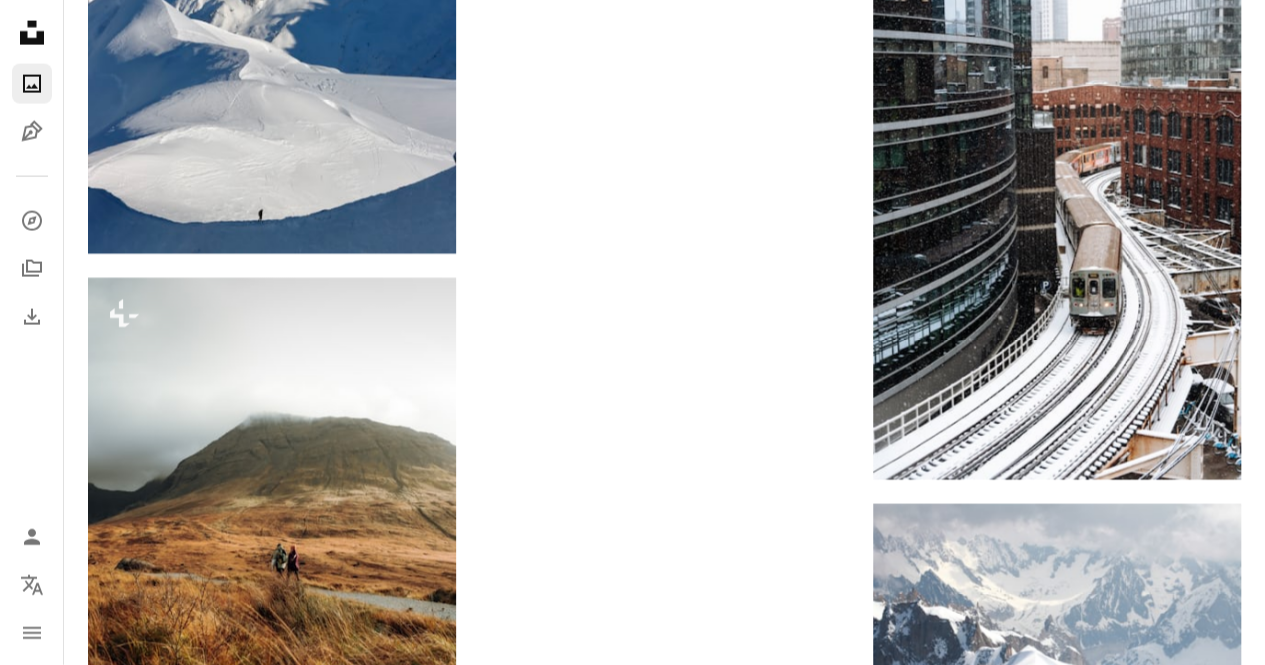 click at bounding box center [1057, -220] 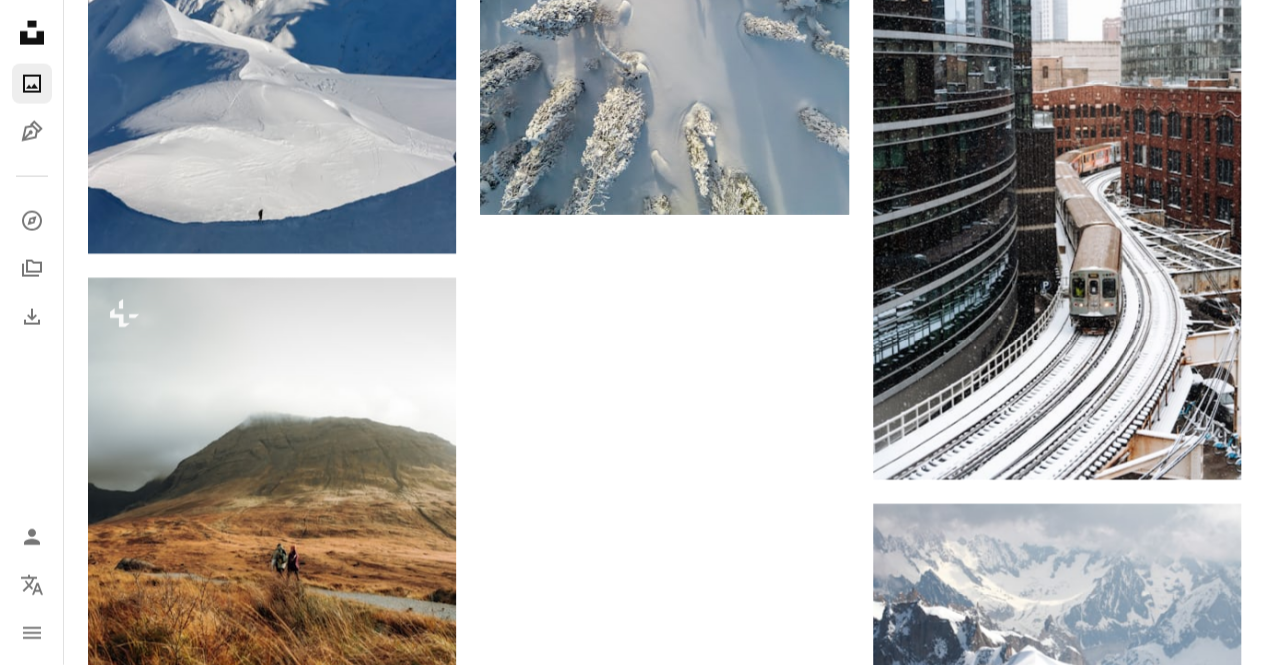 click on "Arrow pointing down" 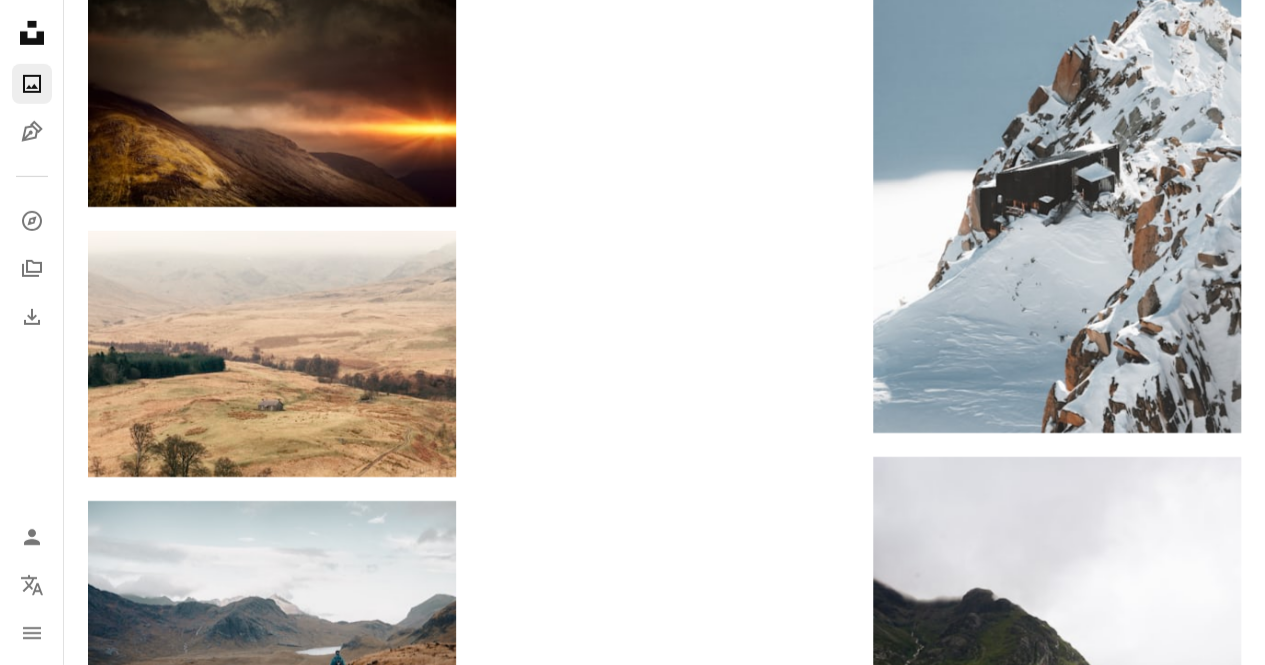 click at bounding box center (664, -2754) 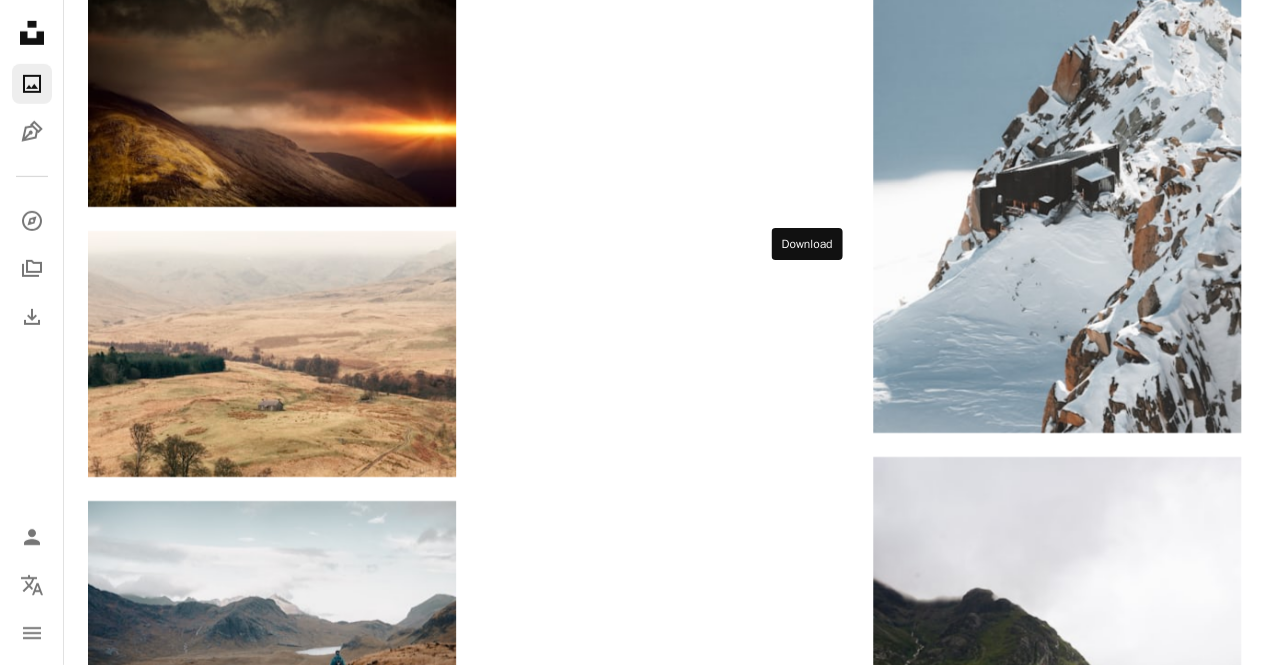 click on "Arrow pointing down" 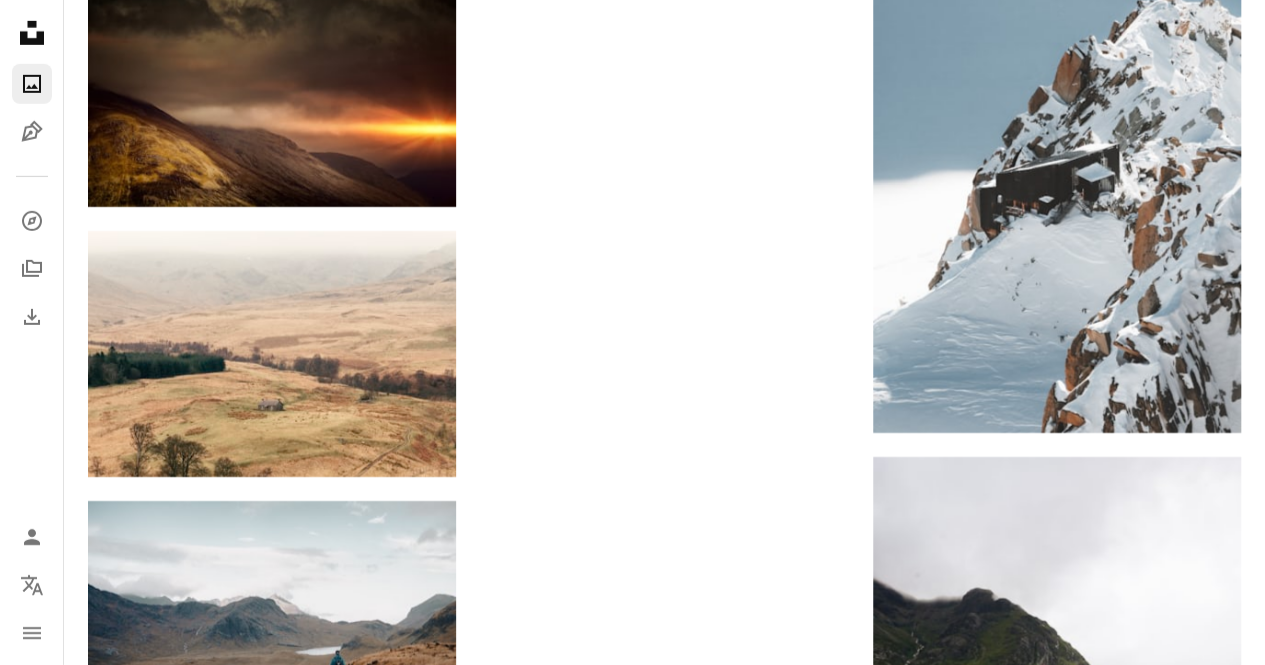 click on "–– ––– ––– – ––– – – ––– –– –– –––– –– On-brand and on budget images for your next campaign Learn More Plus sign for Unsplash+ A heart A plus sign [FIRST] [LAST] For Unsplash+ A lock Download Plus sign for Unsplash+ A heart A plus sign [FIRST] For Unsplash+ A lock Download A heart A plus sign [FIRST] [LAST] Available for hire A checkmark inside of a circle Arrow pointing down A heart A plus sign [FIRST] Arrow pointing down A heart A plus sign [FIRST] [LAST] Arrow pointing down A heart A plus sign [FIRST] Available for hire A checkmark inside of a circle Arrow pointing down Plus sign for Unsplash+ A heart A plus sign [FIRST] [LAST] For Unsplash+ A lock Download Plus sign for Unsplash+ A heart A plus sign [FIRST] [LAST] For Unsplash+ A lock Download Plus sign for Unsplash+ A heart A plus sign [FIRST] [LAST] For Unsplash+ A lock Download A heart A plus sign [FIRST] [LAST]" at bounding box center [664, -51382] 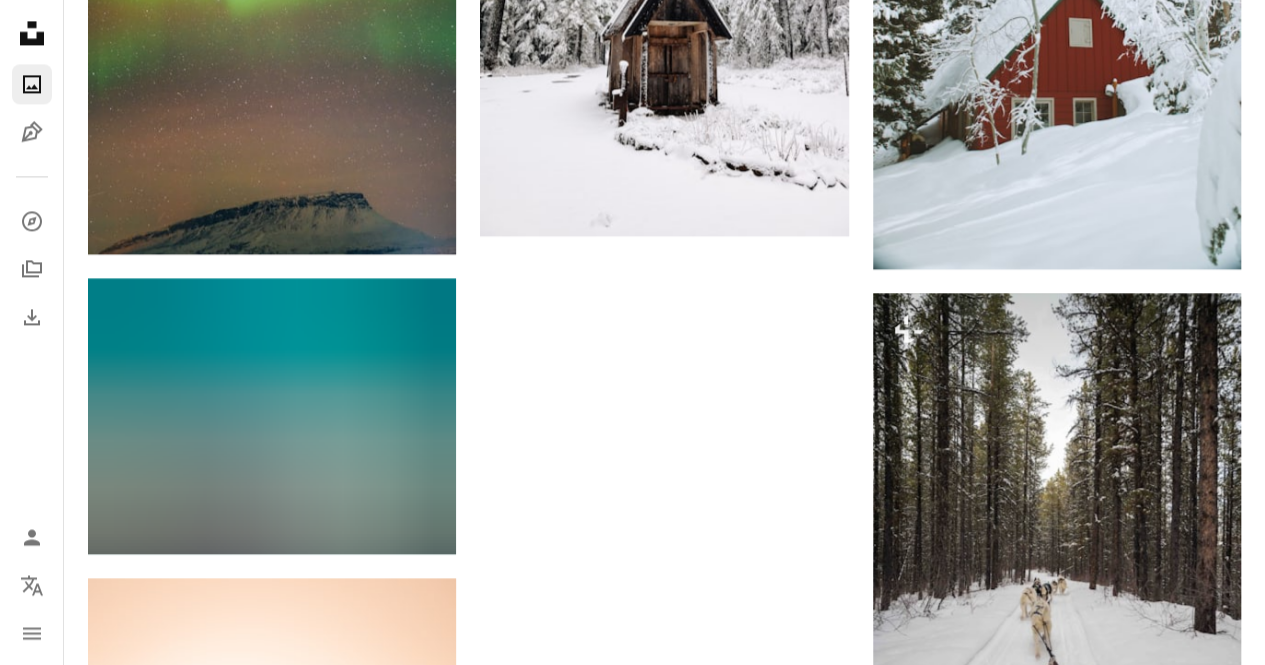 scroll, scrollTop: 107835, scrollLeft: 0, axis: vertical 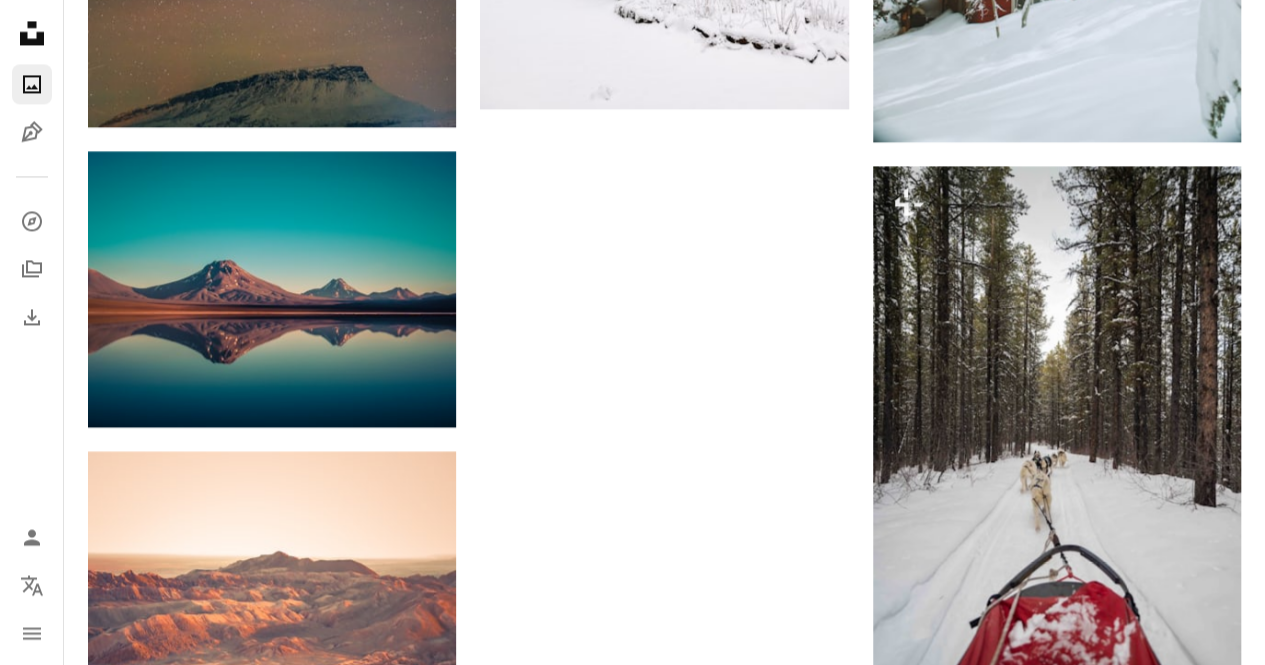click on "Arrow pointing down" 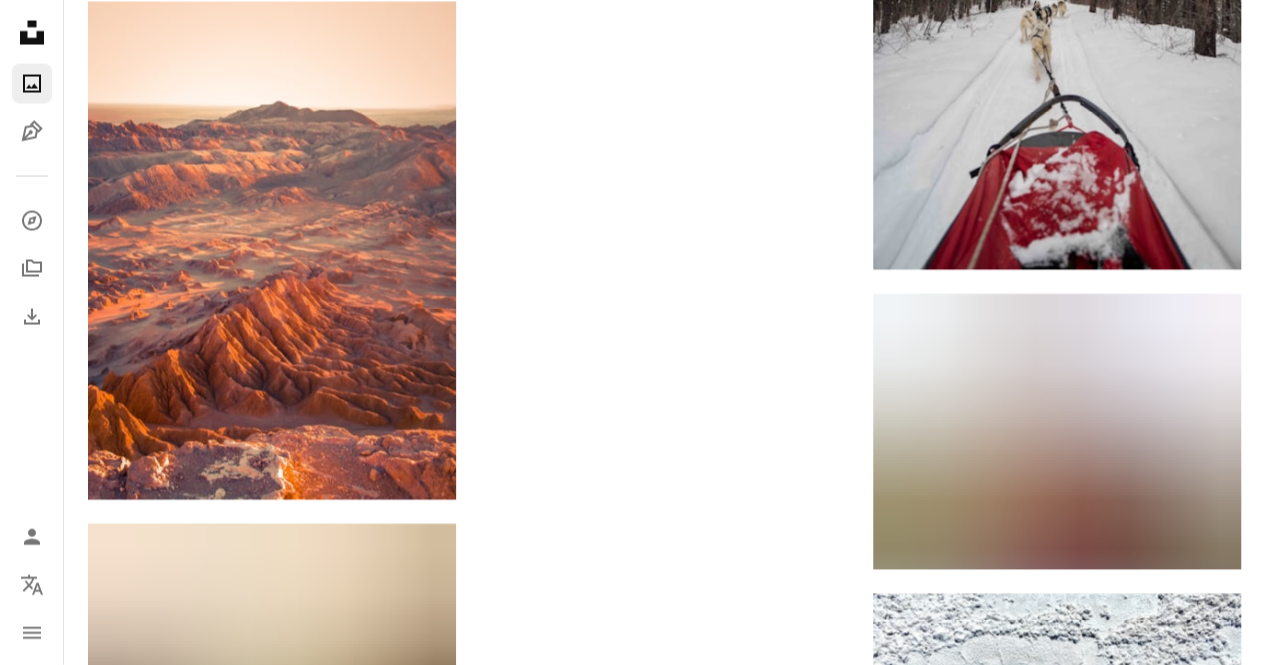 scroll, scrollTop: 108631, scrollLeft: 0, axis: vertical 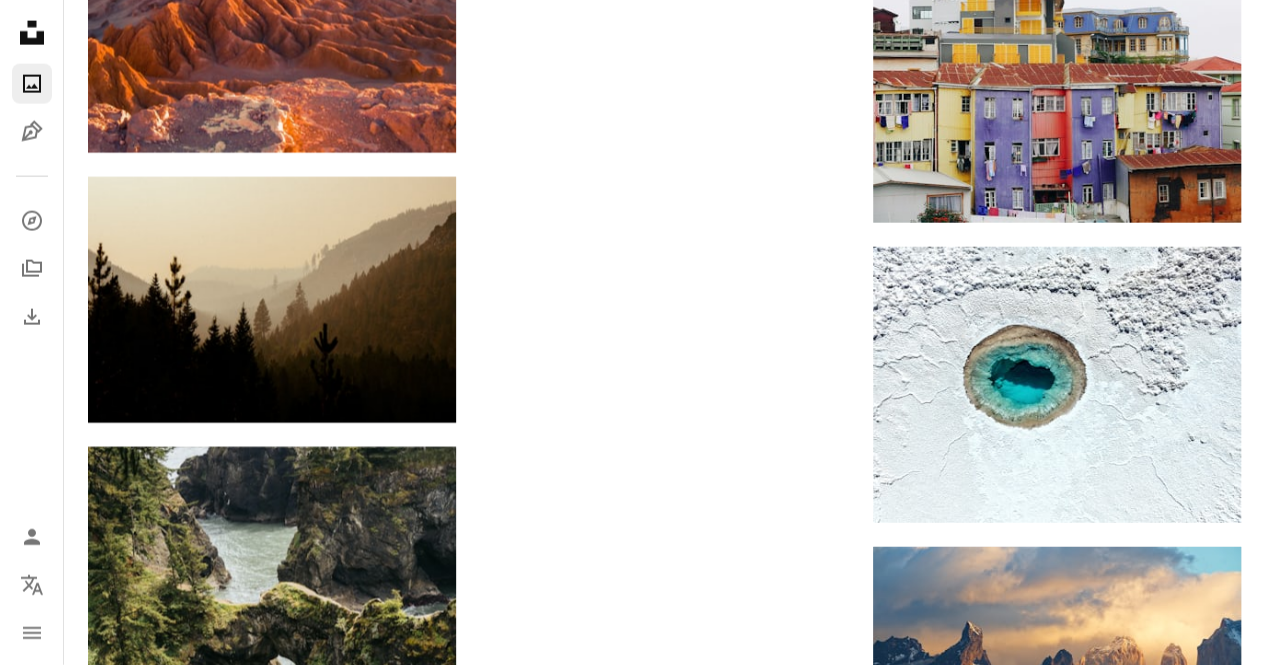 click at bounding box center (1057, -354) 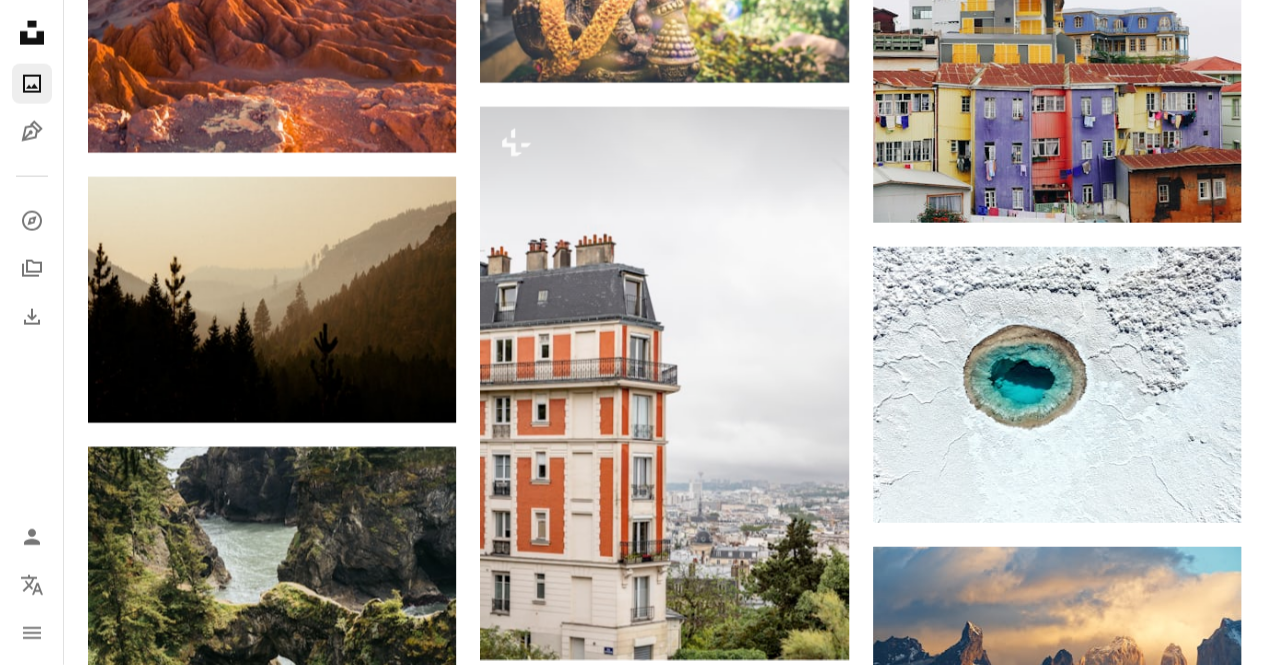 scroll, scrollTop: 109401, scrollLeft: 0, axis: vertical 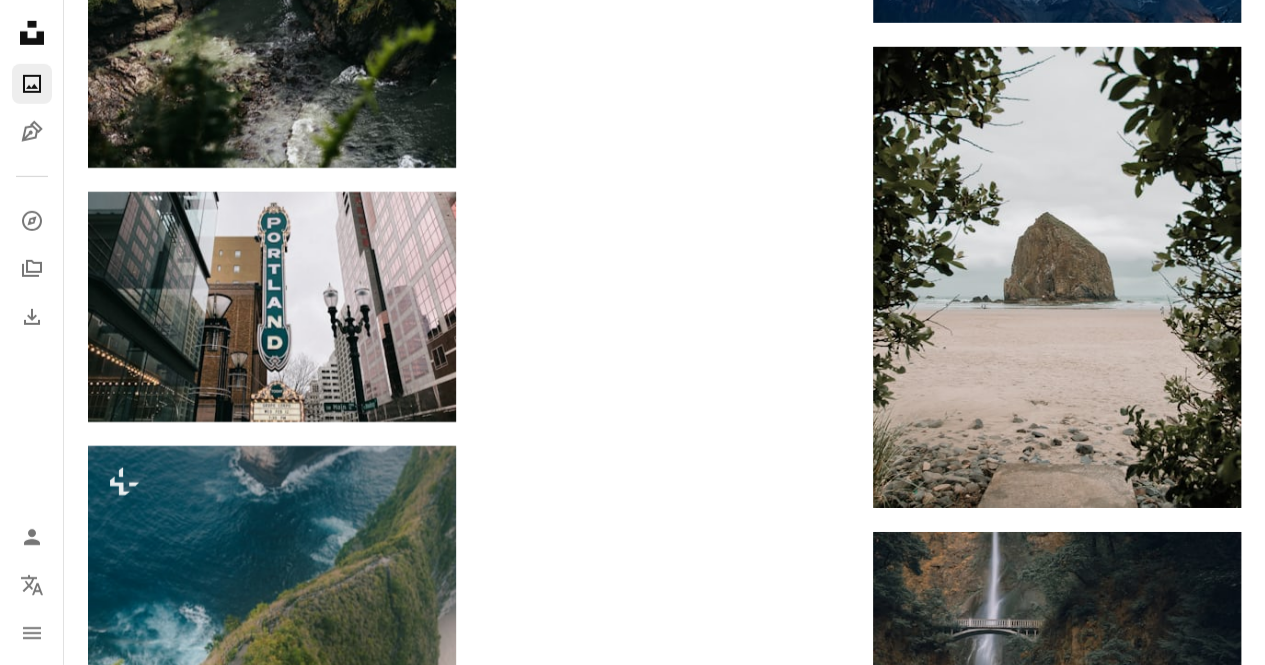 drag, startPoint x: 1174, startPoint y: 95, endPoint x: 1184, endPoint y: 428, distance: 333.15012 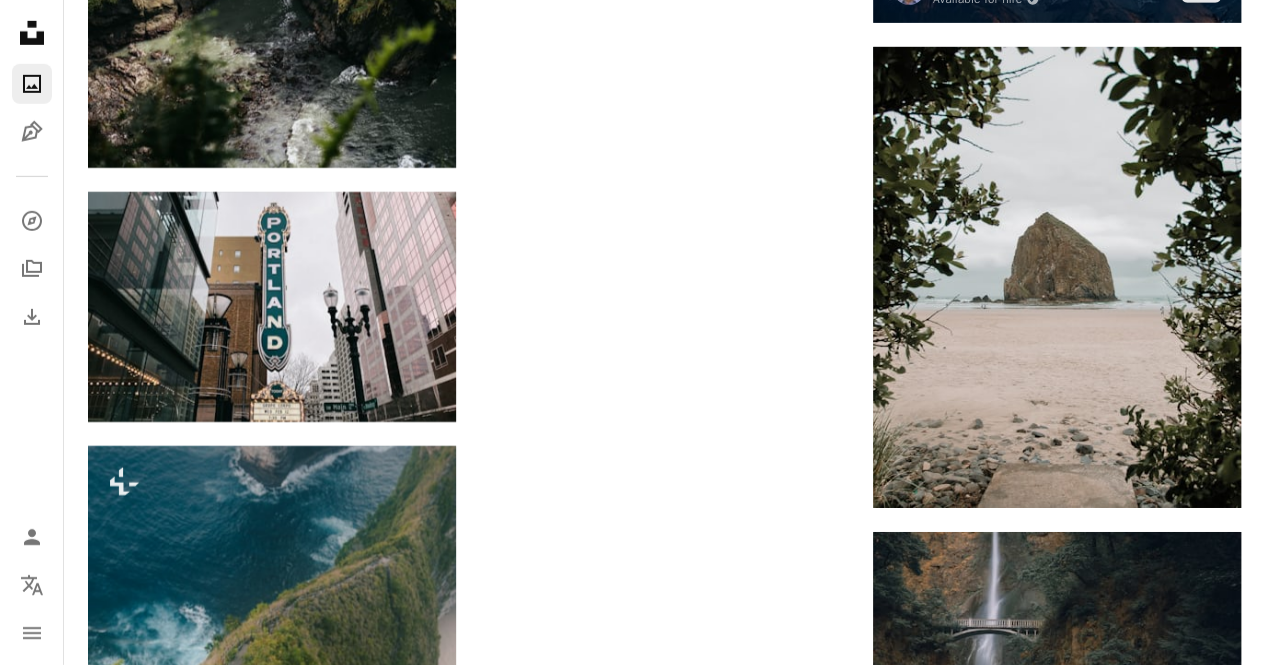 click at bounding box center [1057, -385] 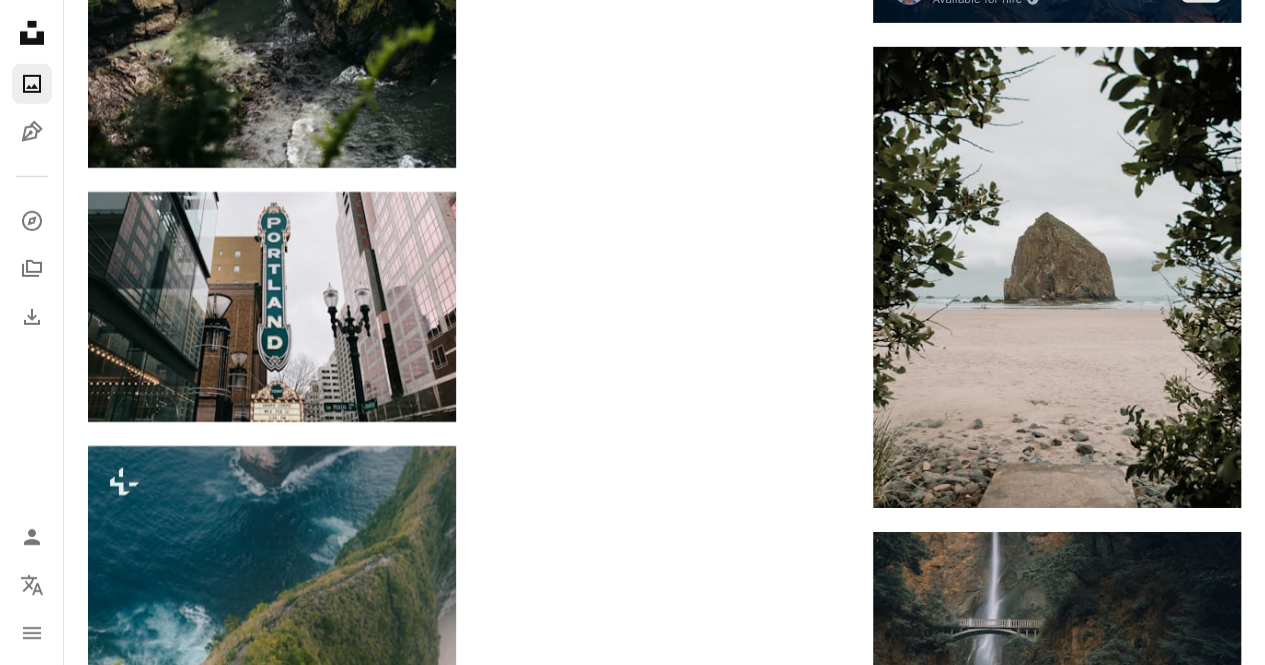 click at bounding box center (1057, -100) 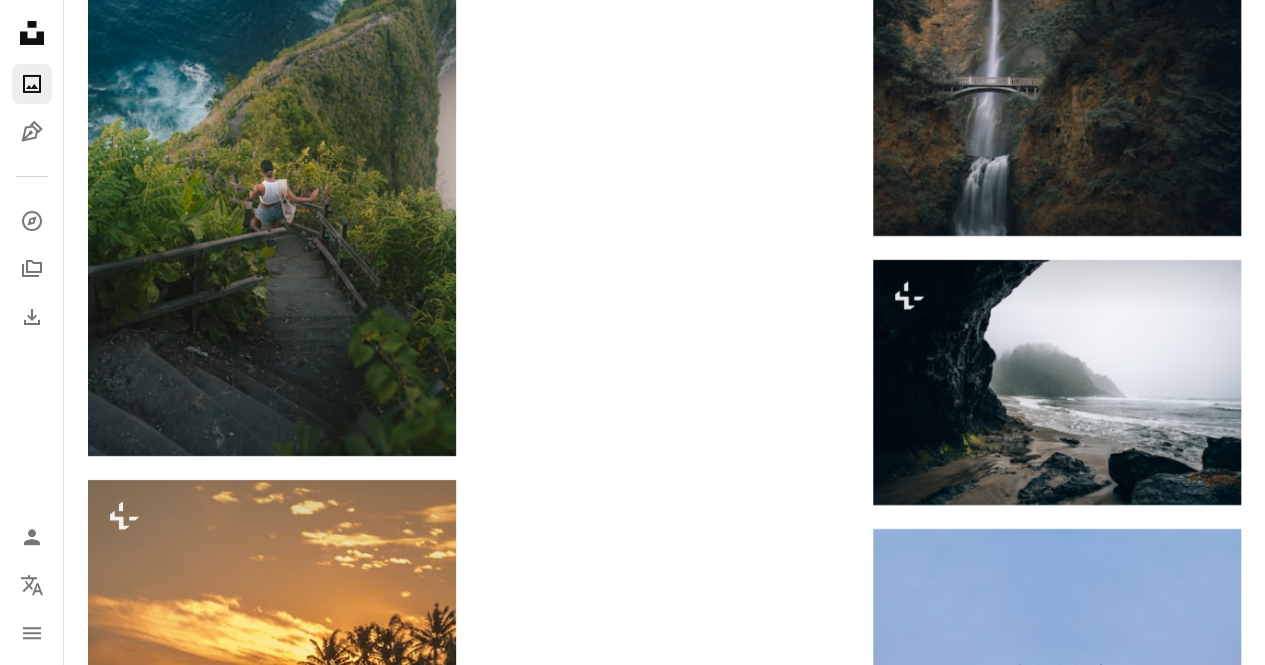 scroll, scrollTop: 110282, scrollLeft: 0, axis: vertical 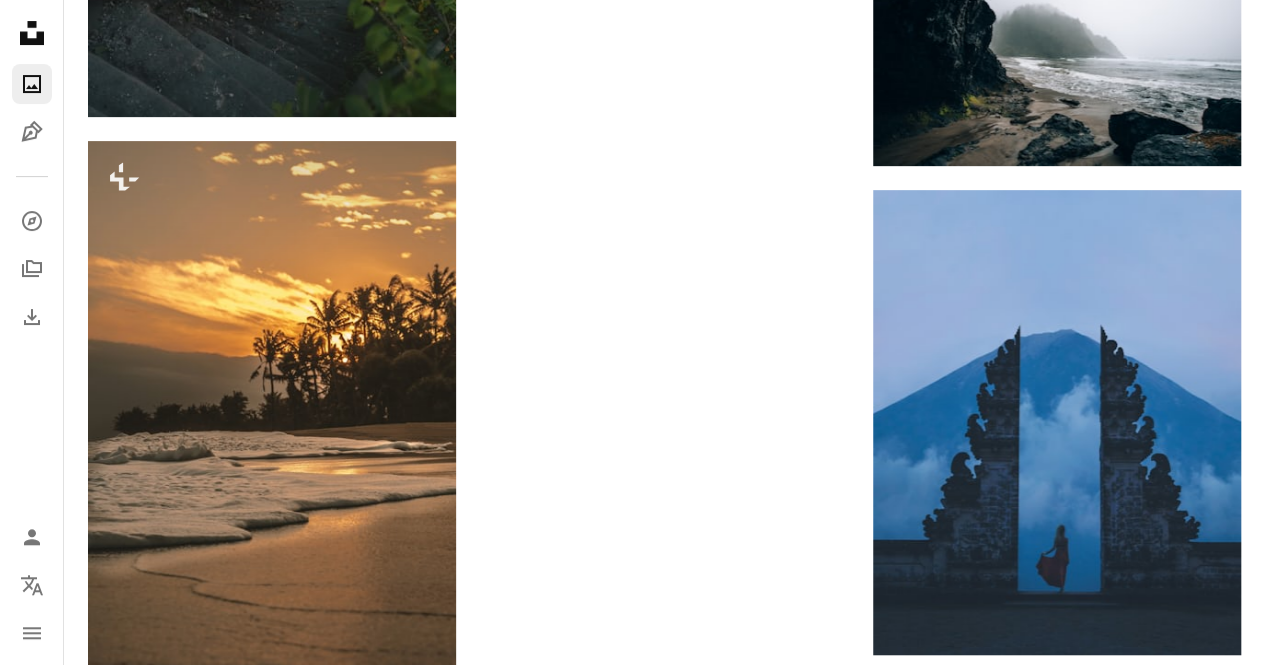 click at bounding box center (1057, -226) 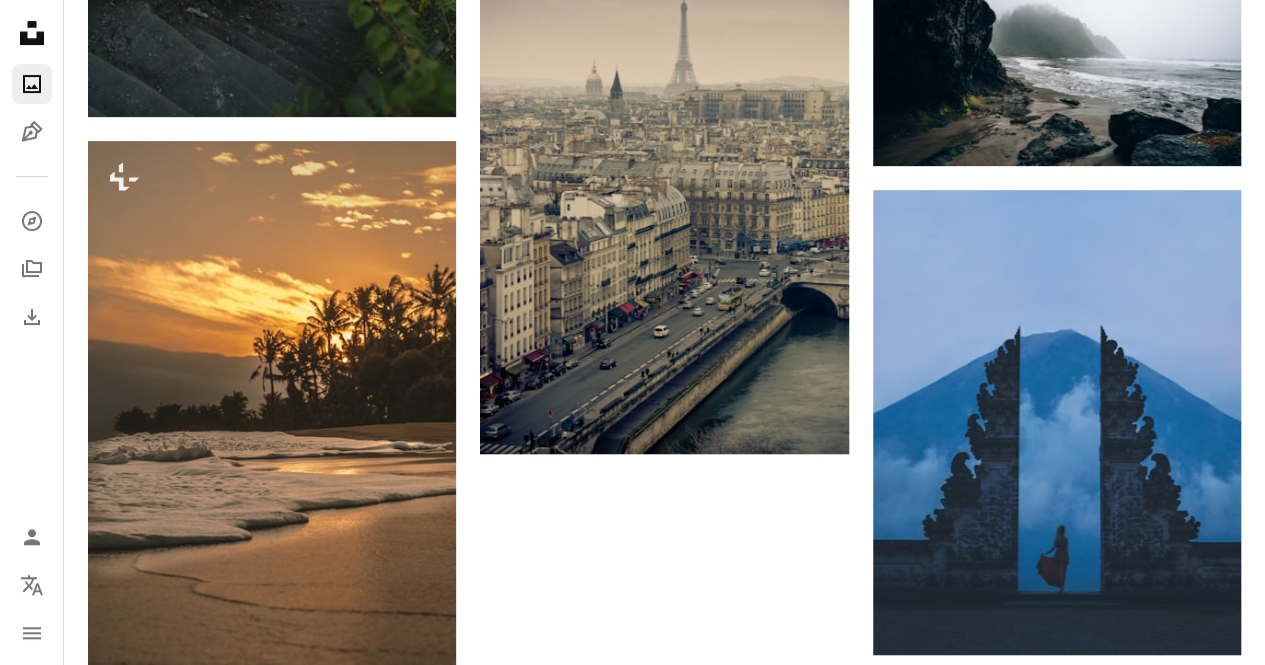 scroll, scrollTop: 110280, scrollLeft: 0, axis: vertical 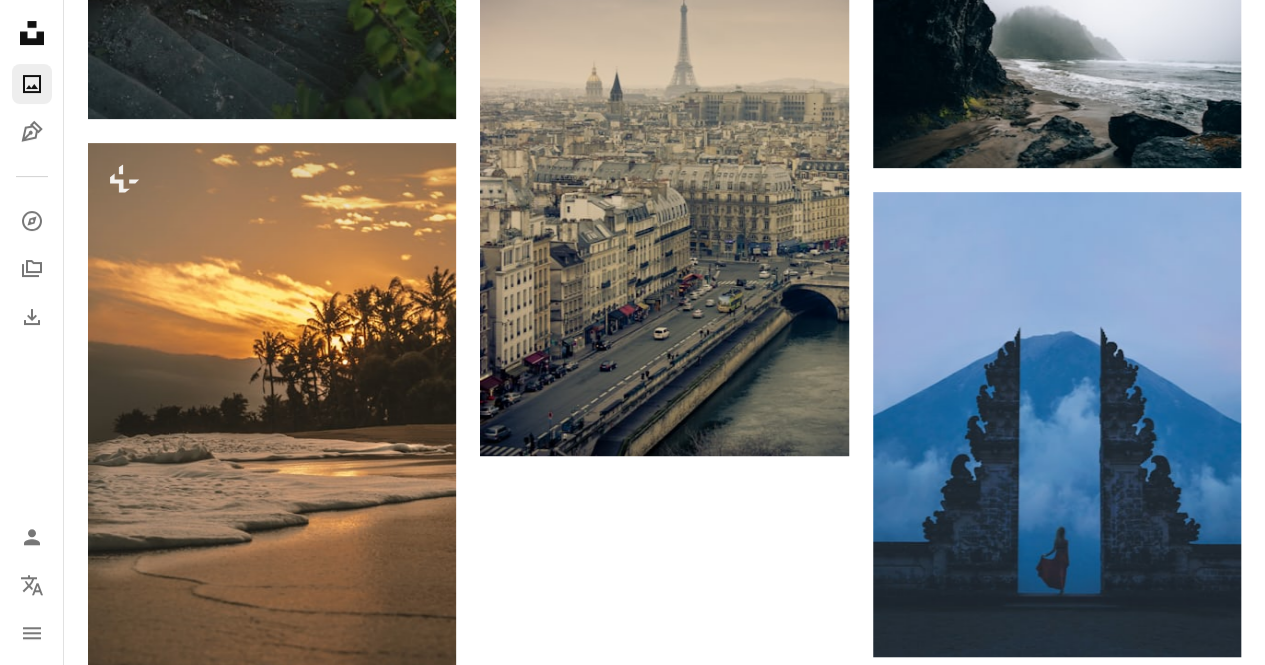 click on "Arrow pointing down" 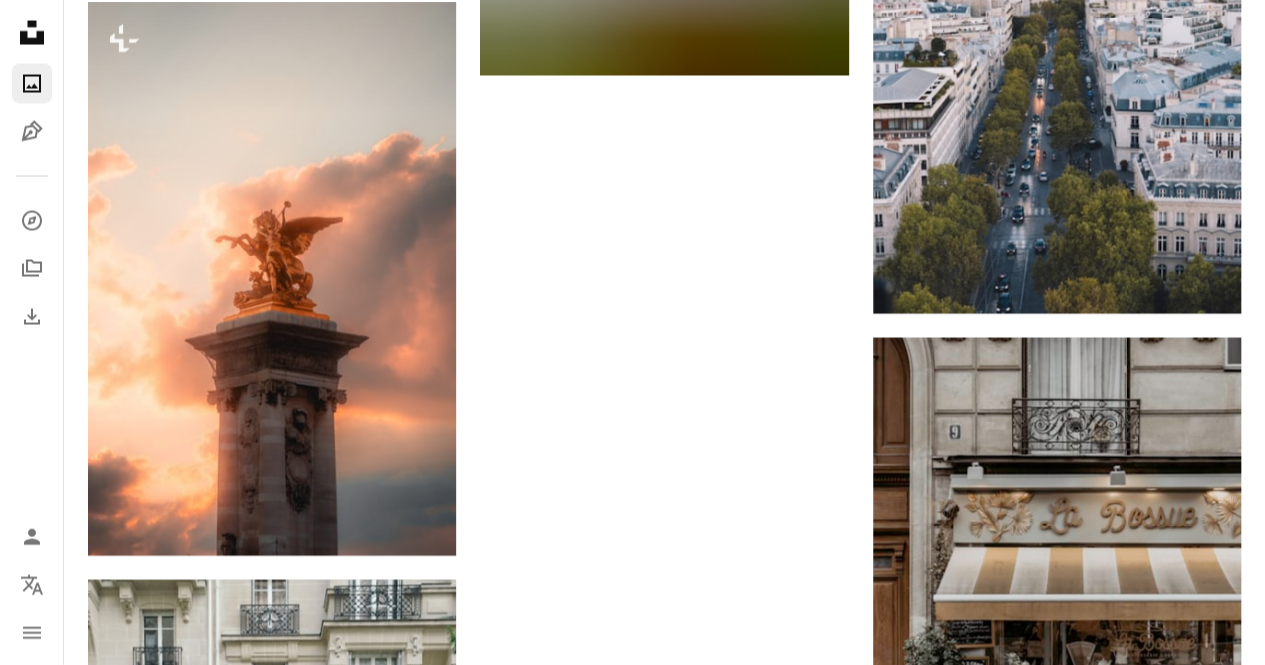 scroll, scrollTop: 112475, scrollLeft: 0, axis: vertical 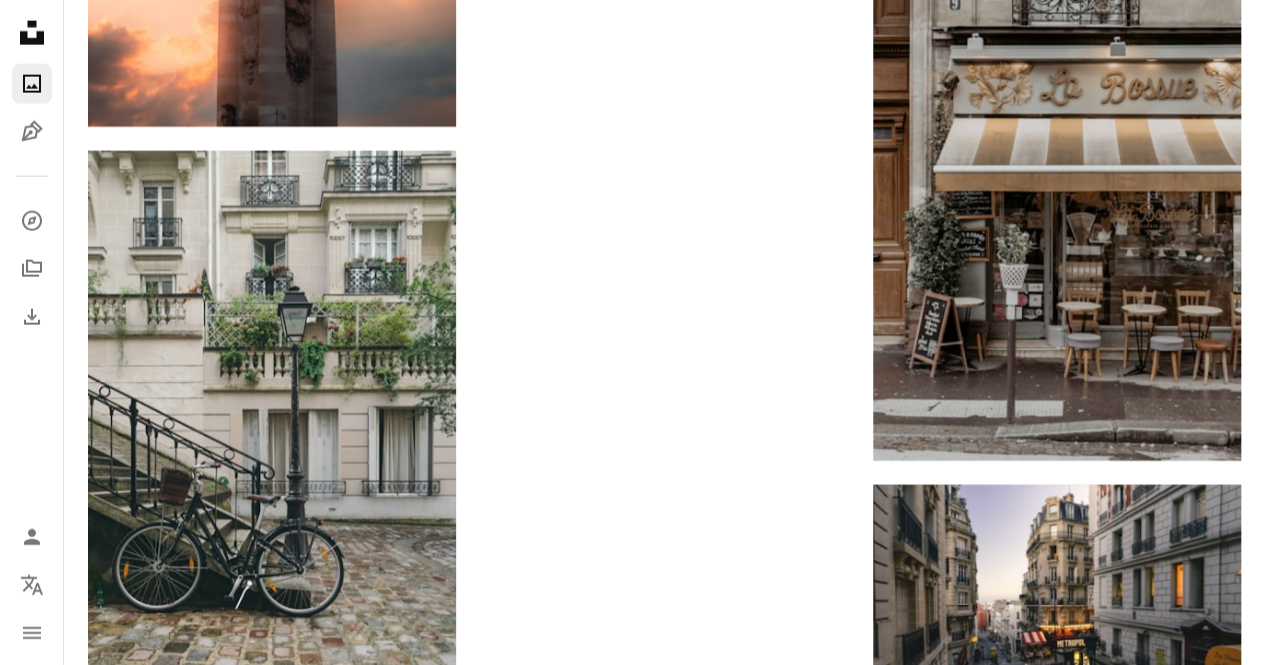 click on "–– ––– ––– – ––– – – ––– –– –– –––– –– On-brand and on budget images for your next campaign Learn More Plus sign for Unsplash+ A heart A plus sign [FIRST] [LAST] For Unsplash+ A lock Download Plus sign for Unsplash+ A heart A plus sign [FIRST] For Unsplash+ A lock Download A heart A plus sign [FIRST] [LAST] Available for hire A checkmark inside of a circle Arrow pointing down A heart A plus sign [FIRST] Arrow pointing down A heart A plus sign [FIRST] [LAST] Arrow pointing down A heart A plus sign [FIRST] Available for hire A checkmark inside of a circle Arrow pointing down Plus sign for Unsplash+ A heart A plus sign [FIRST] [LAST] For Unsplash+ A lock Download Plus sign for Unsplash+ A heart A plus sign [FIRST] [LAST] For Unsplash+ A lock Download Plus sign for Unsplash+ A heart A plus sign [FIRST] [LAST] For Unsplash+ A lock Download A heart A plus sign [FIRST] [LAST]" at bounding box center [664, -54780] 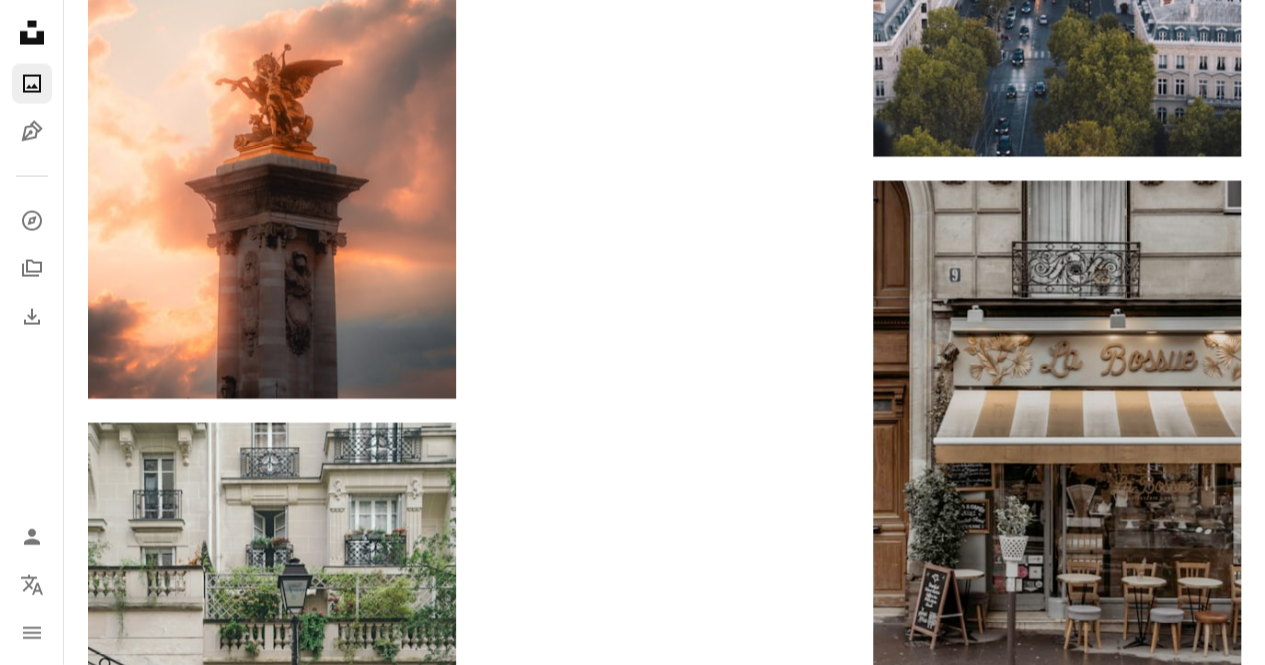 scroll, scrollTop: 112218, scrollLeft: 0, axis: vertical 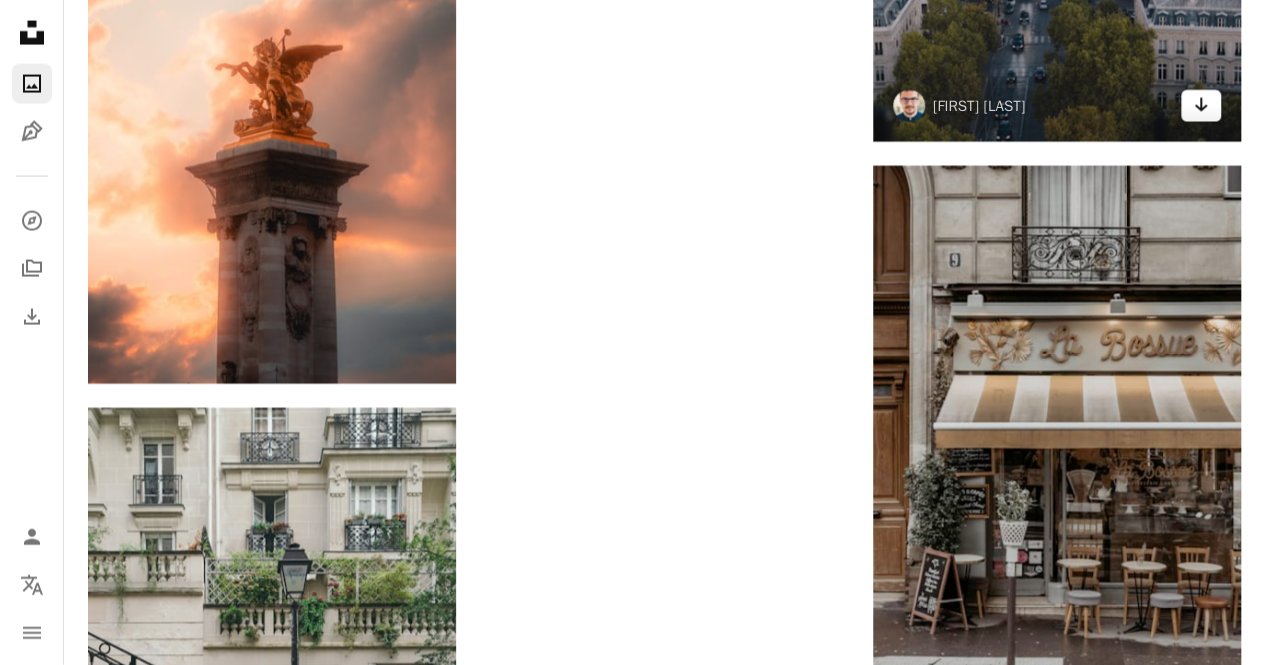 click on "Arrow pointing down" 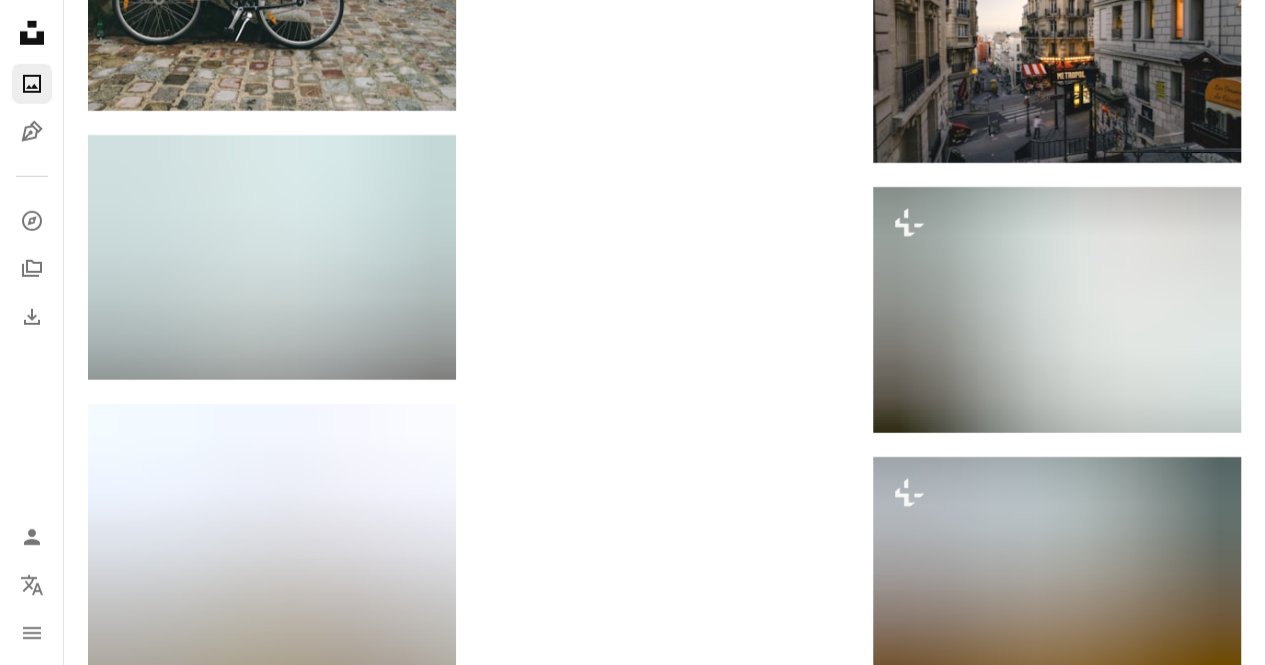 scroll, scrollTop: 113469, scrollLeft: 0, axis: vertical 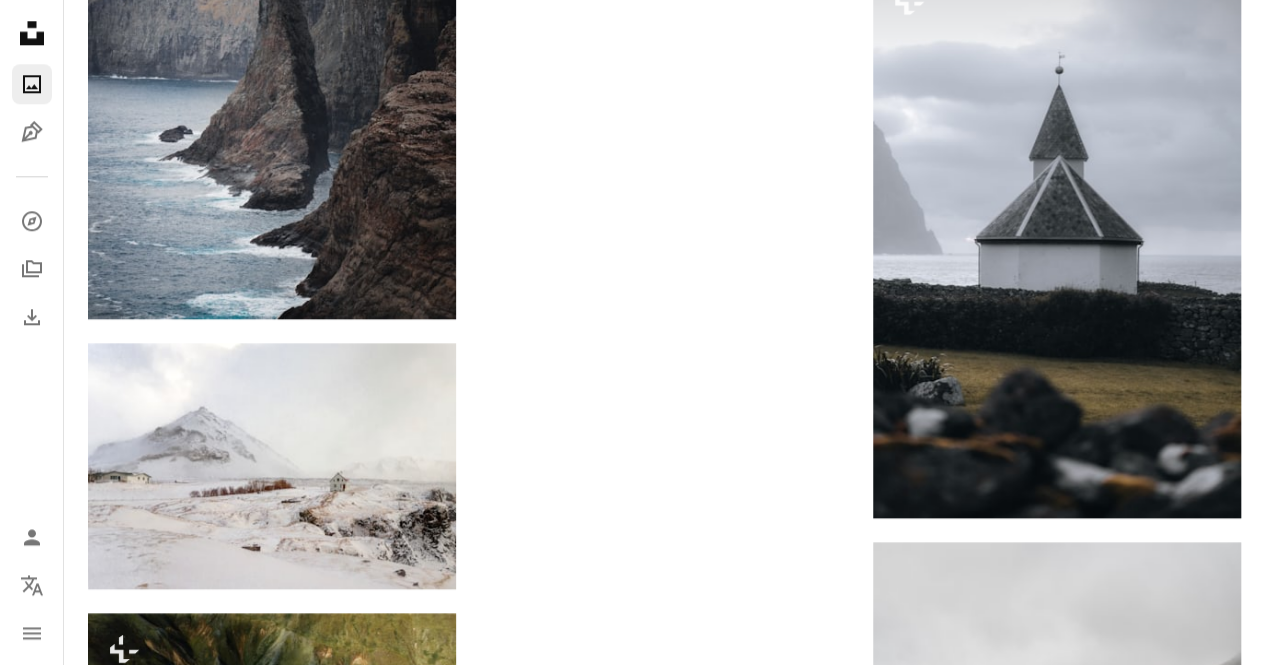 click at bounding box center (664, -2540) 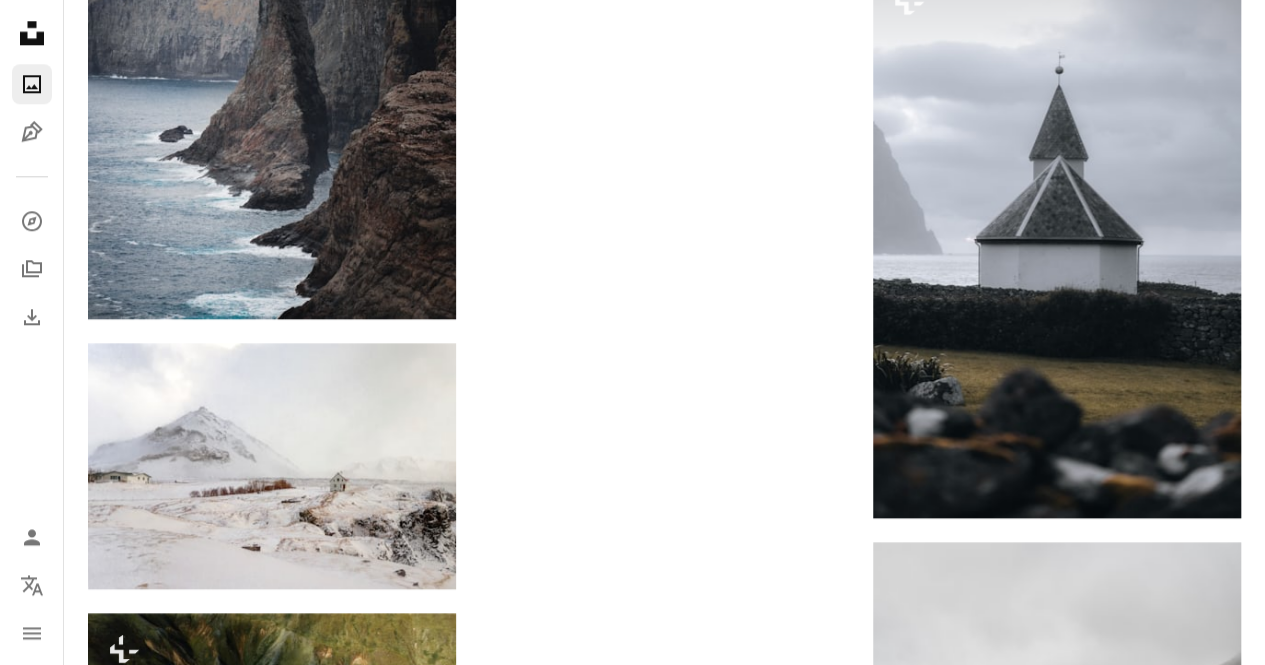 scroll, scrollTop: 115871, scrollLeft: 0, axis: vertical 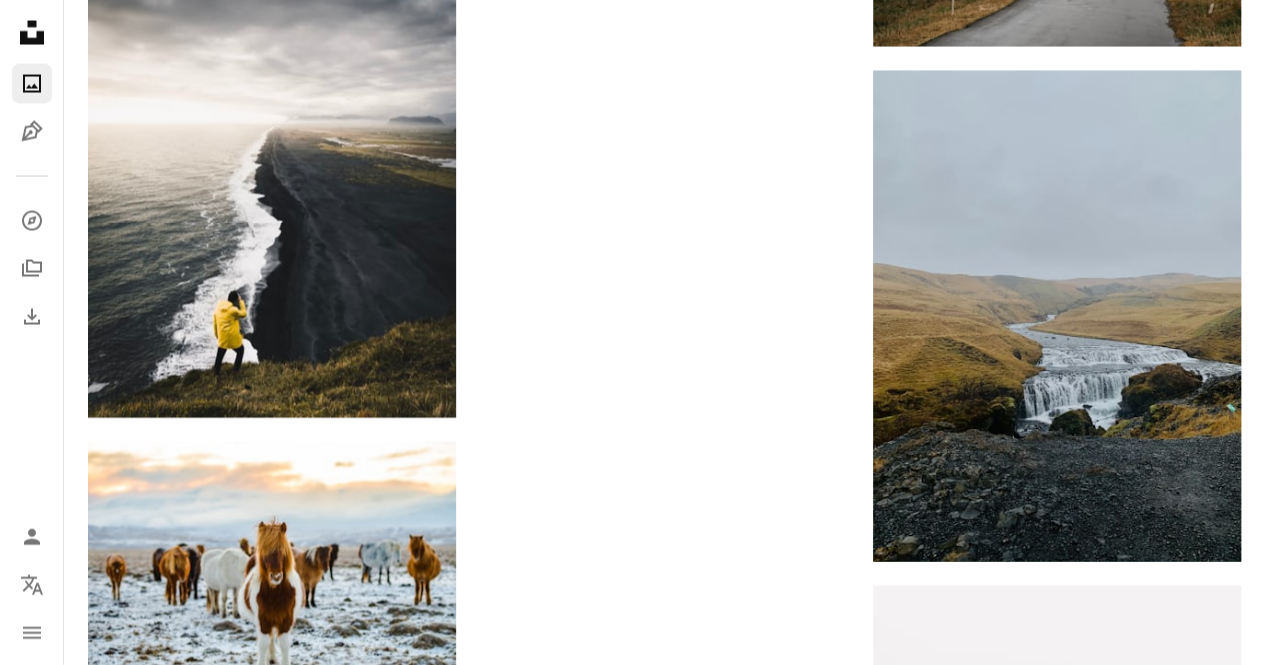 click 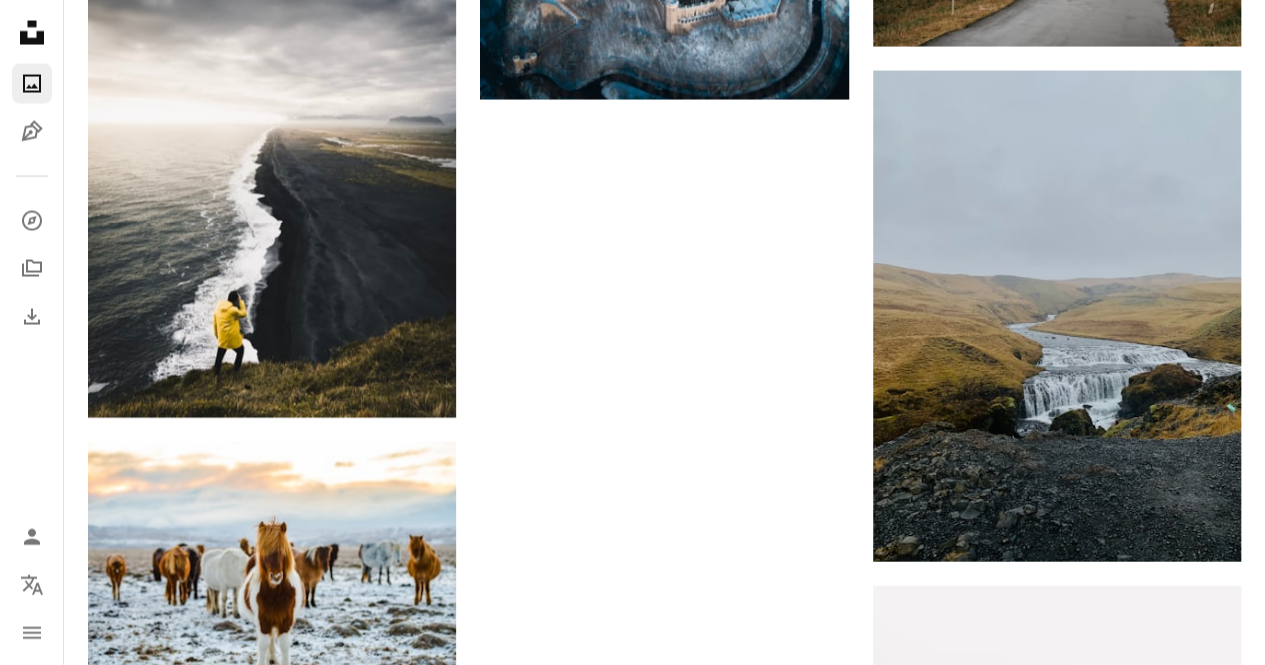 scroll, scrollTop: 117049, scrollLeft: 0, axis: vertical 